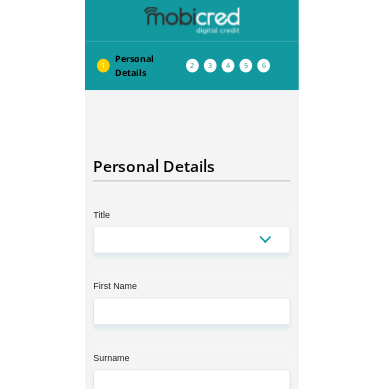 scroll, scrollTop: 0, scrollLeft: 0, axis: both 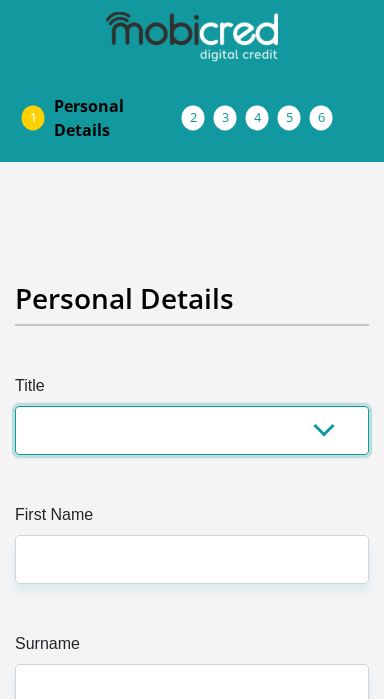 click on "Mr
Ms
Mrs
Dr
[PERSON_NAME]" at bounding box center [192, 430] 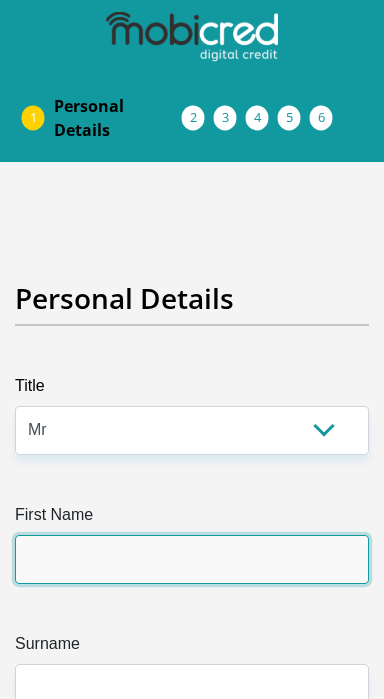 click on "First Name" at bounding box center [192, 559] 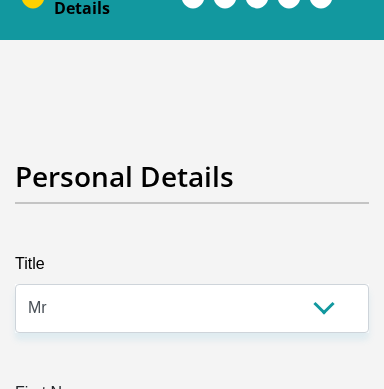 scroll, scrollTop: 364, scrollLeft: 0, axis: vertical 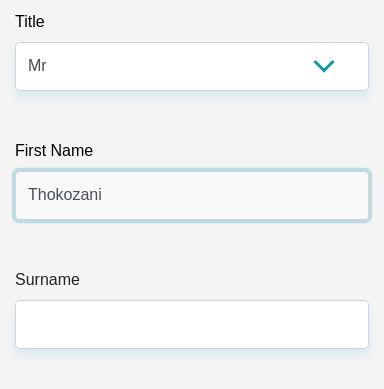 type on "Thokozani" 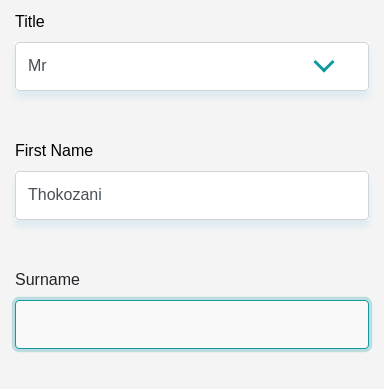 click on "Surname" at bounding box center (192, 324) 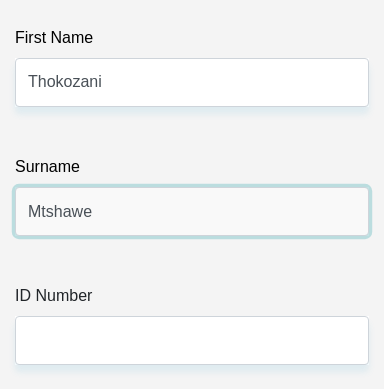 scroll, scrollTop: 478, scrollLeft: 0, axis: vertical 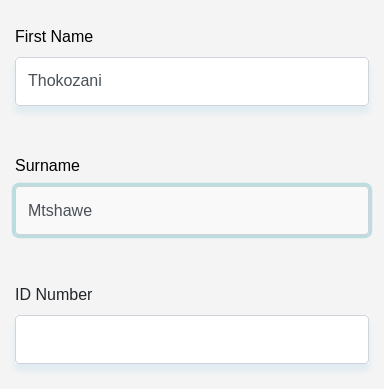 type on "Mtshawe" 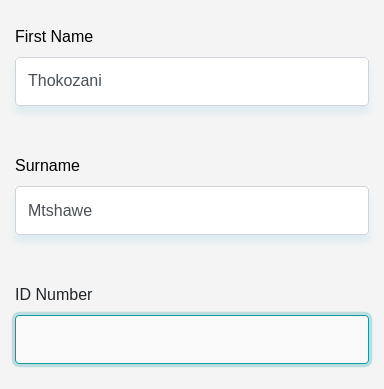 click on "ID Number" at bounding box center (192, 339) 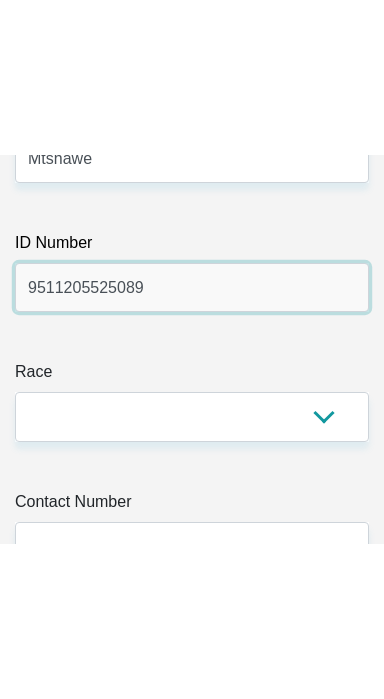 scroll, scrollTop: 686, scrollLeft: 0, axis: vertical 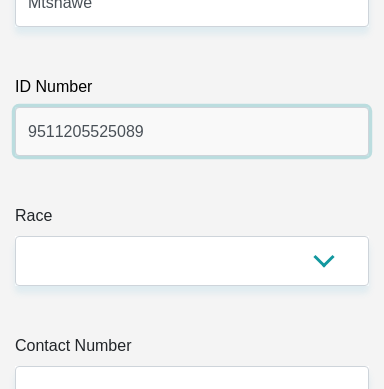 type on "9511205525089" 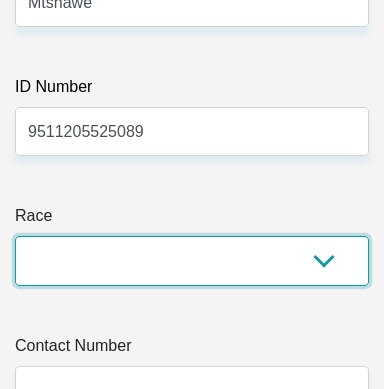 click on "Black
Coloured
Indian
White
Other" at bounding box center [192, 260] 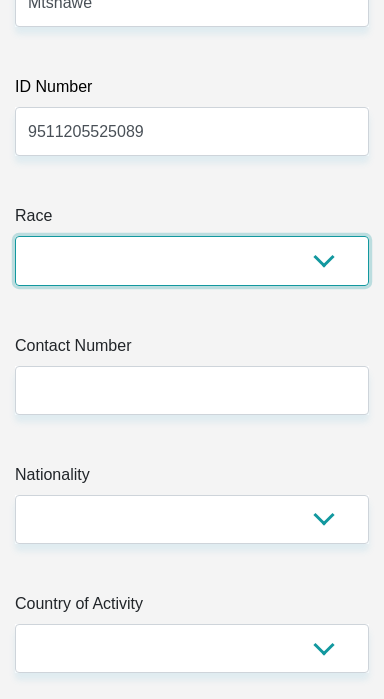 select on "1" 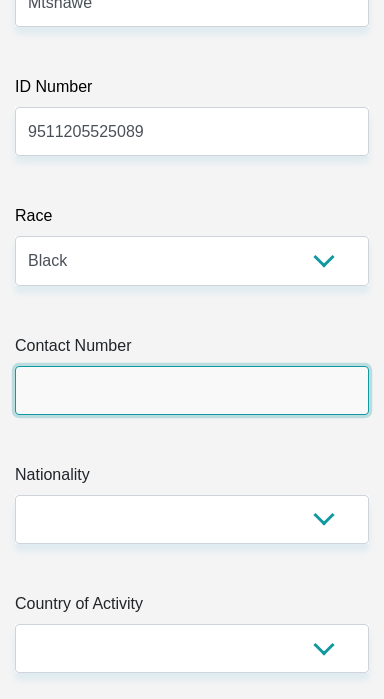 click on "Contact Number" at bounding box center [192, 390] 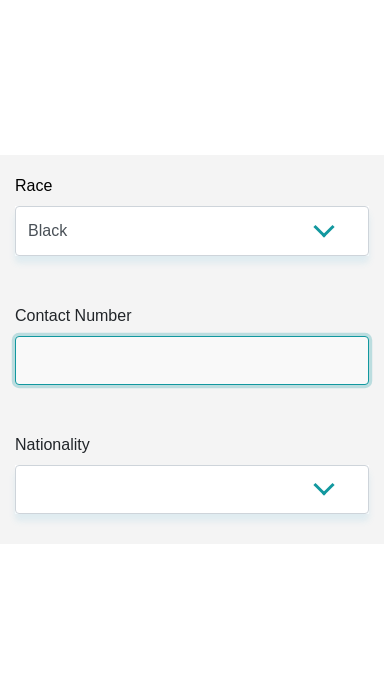 scroll, scrollTop: 881, scrollLeft: 0, axis: vertical 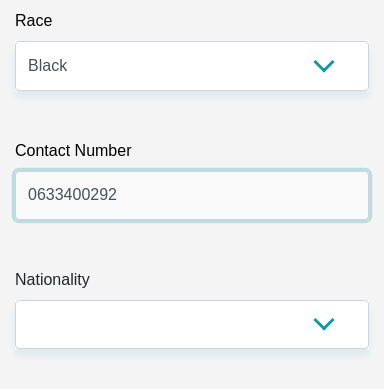 type on "0633400292" 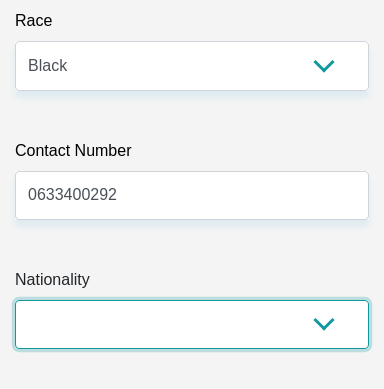 click on "South Africa
Afghanistan
Aland Islands
Albania
Algeria
America Samoa
American Virgin Islands
Andorra
Angola
Anguilla
Antarctica
Antigua and Barbuda
Argentina
Armenia
Aruba
Ascension Island
Australia
Austria
Azerbaijan
Bahamas
Bahrain
Bangladesh
Barbados
Chad" at bounding box center (192, 324) 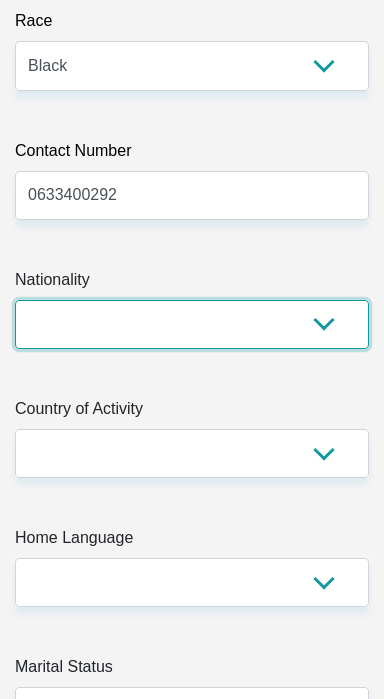 select on "ZAF" 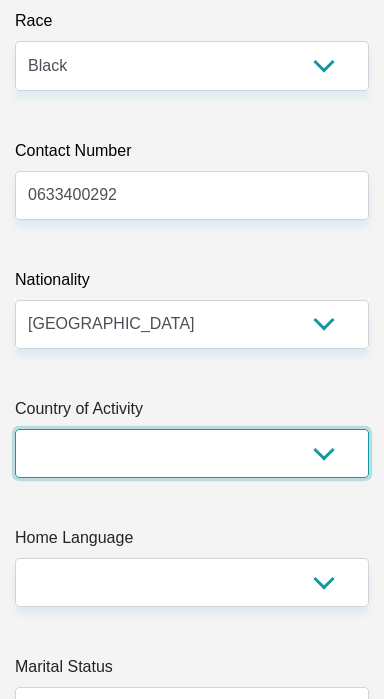 click on "South Africa
Afghanistan
Aland Islands
Albania
Algeria
America Samoa
American Virgin Islands
Andorra
Angola
Anguilla
Antarctica
Antigua and Barbuda
Argentina
Armenia
Aruba
Ascension Island
Australia
Austria
Azerbaijan
Chad" at bounding box center [192, 453] 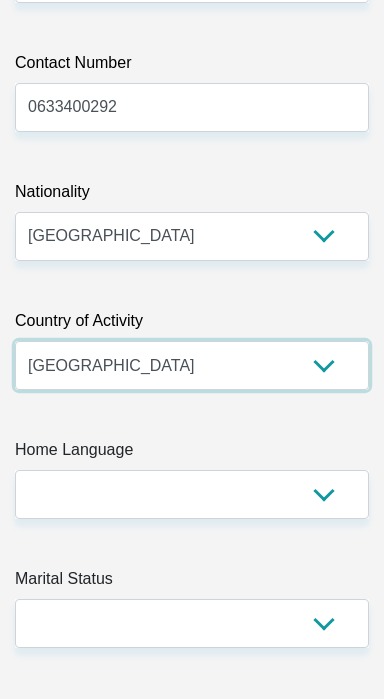 scroll, scrollTop: 971, scrollLeft: 0, axis: vertical 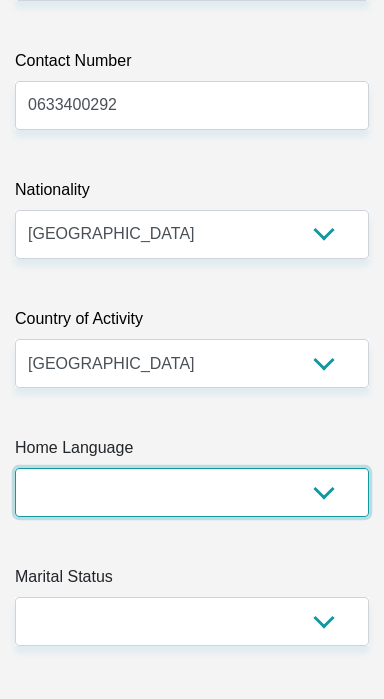 click on "Afrikaans
English
Sepedi
South Ndebele
Southern Sotho
Swati
Tsonga
Tswana
Venda
Xhosa
Zulu
Other" at bounding box center (192, 492) 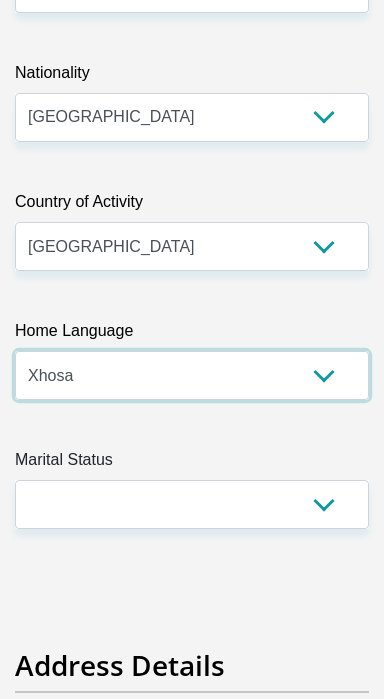scroll, scrollTop: 1088, scrollLeft: 0, axis: vertical 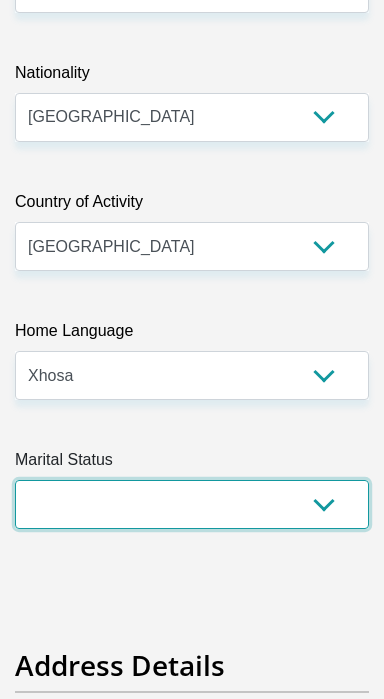 click on "Married ANC
Single
Divorced
Widowed
Married COP or Customary Law" at bounding box center (192, 504) 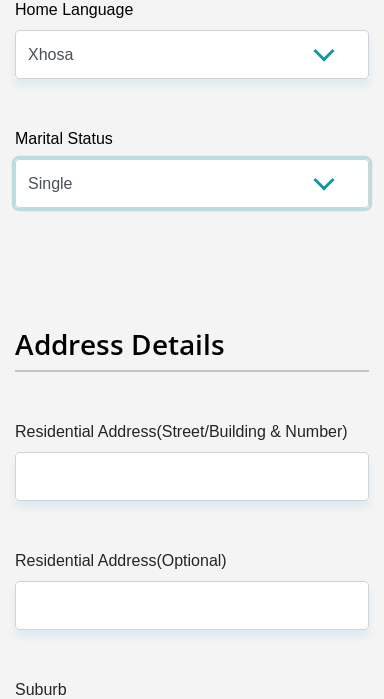 scroll, scrollTop: 1409, scrollLeft: 14, axis: both 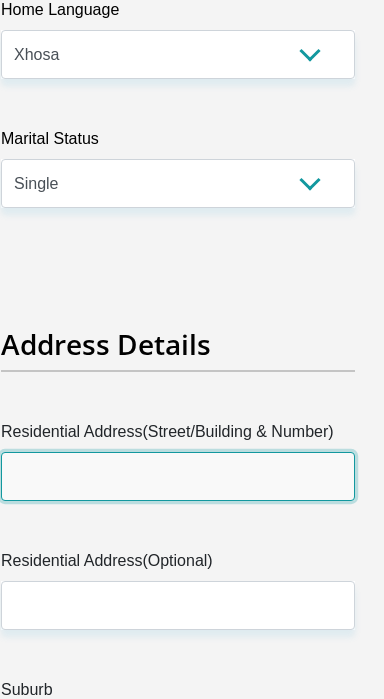 click on "Residential Address(Street/Building & Number)" at bounding box center [178, 476] 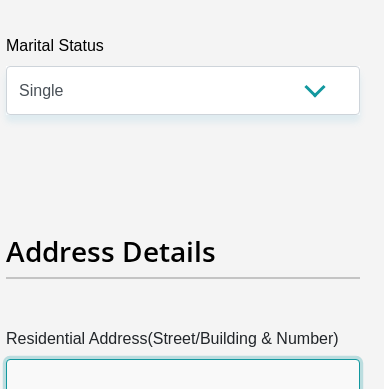 scroll, scrollTop: 1689, scrollLeft: 0, axis: vertical 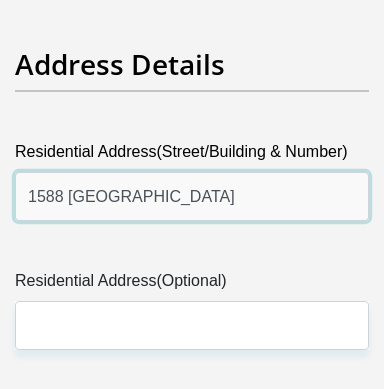 type on "1588 Riverside" 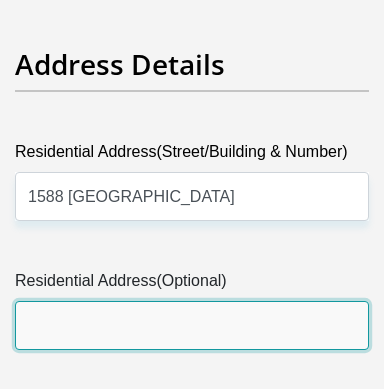 click on "Residential Address(Optional)" at bounding box center (192, 325) 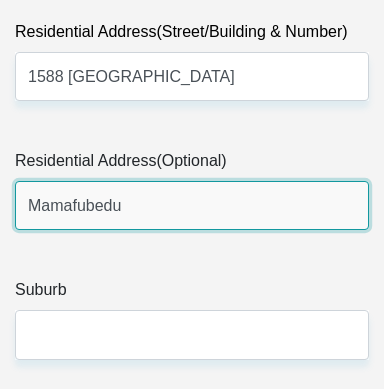 scroll, scrollTop: 1814, scrollLeft: 0, axis: vertical 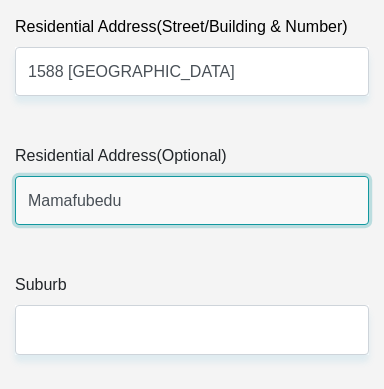 type on "Mamafubedu" 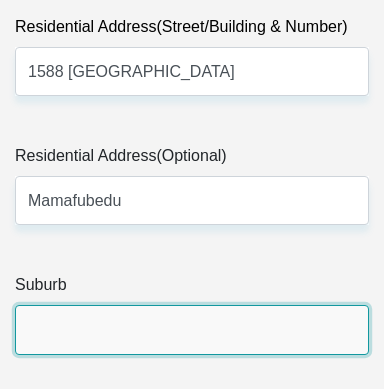 click on "Suburb" at bounding box center (192, 329) 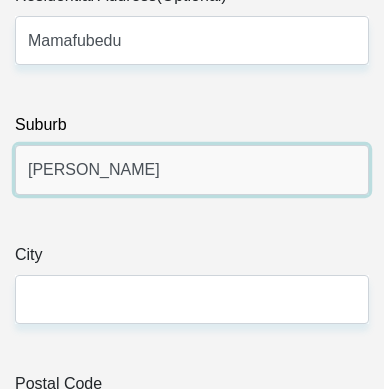scroll, scrollTop: 1976, scrollLeft: 0, axis: vertical 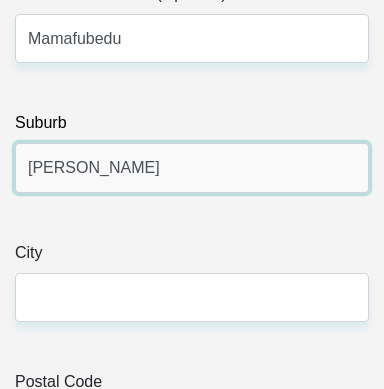 type on "Petrus Steyn" 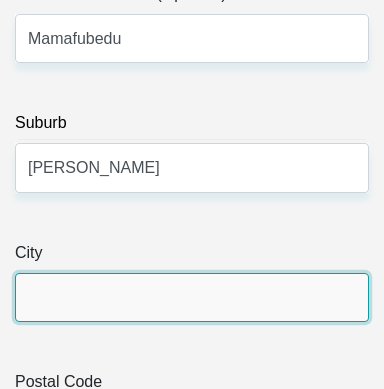 click on "City" at bounding box center (192, 297) 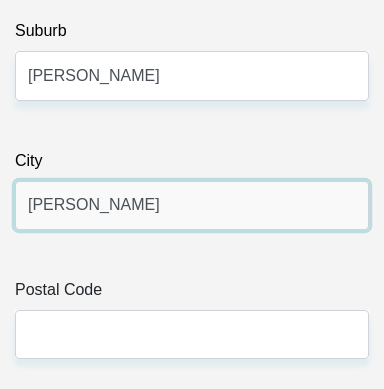 scroll, scrollTop: 2070, scrollLeft: 0, axis: vertical 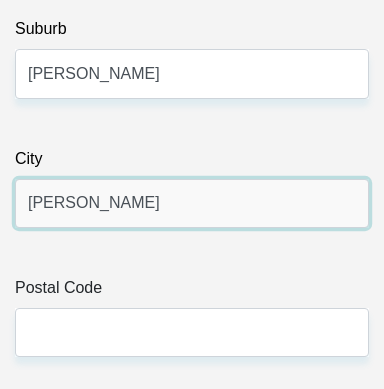 type on "Petrus Steyn" 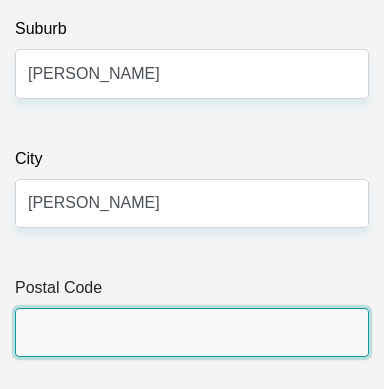 click on "Postal Code" at bounding box center (192, 332) 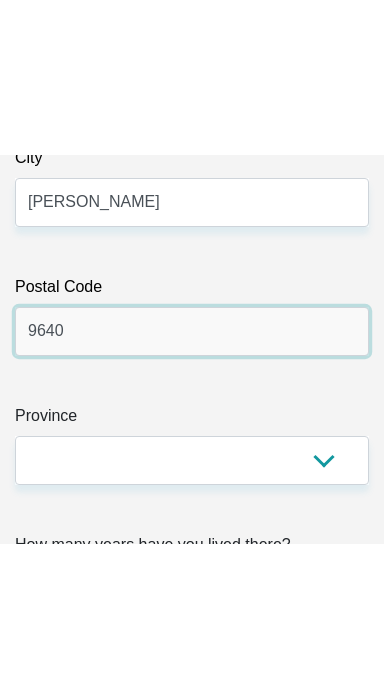 scroll, scrollTop: 2228, scrollLeft: 0, axis: vertical 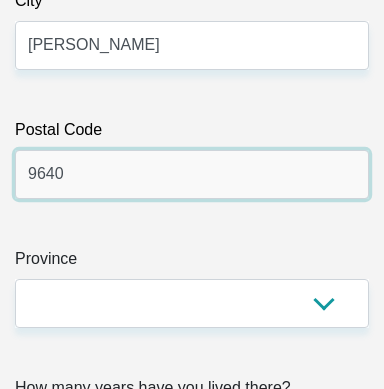 type on "9640" 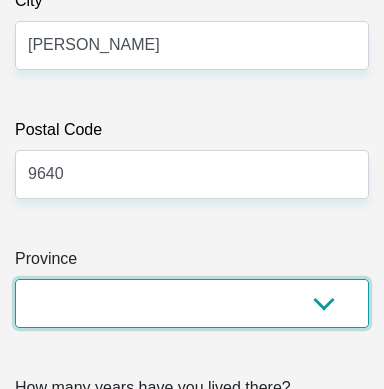 click on "Eastern Cape
Free State
Gauteng
KwaZulu-Natal
Limpopo
Mpumalanga
Northern Cape
North West
Western Cape" at bounding box center (192, 303) 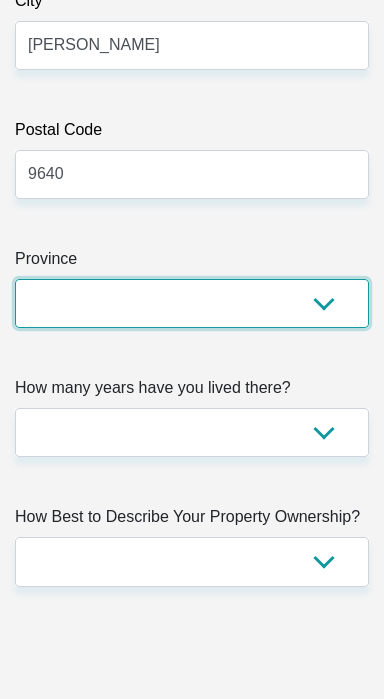 select on "Free State" 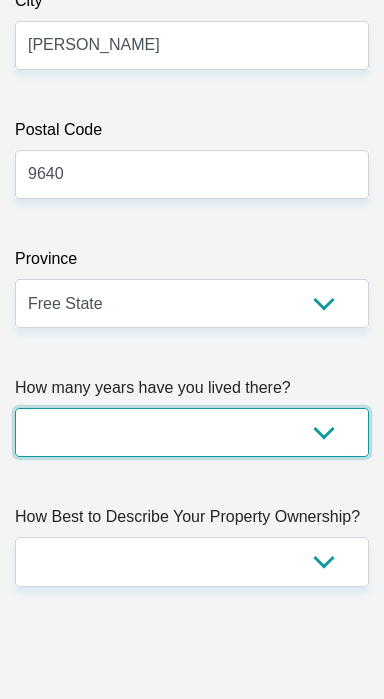 click on "less than 1 year
1-3 years
3-5 years
5+ years" at bounding box center [192, 432] 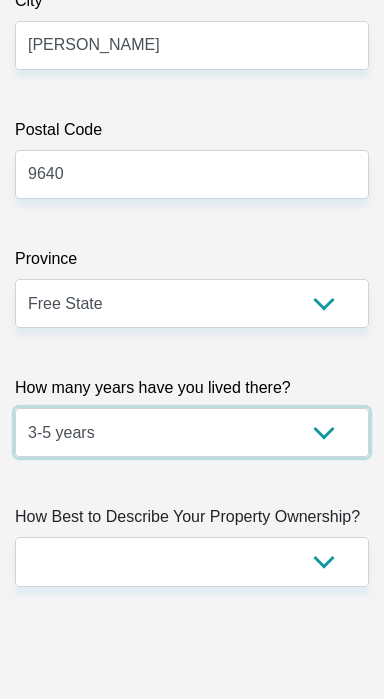 click on "less than 1 year
1-3 years
3-5 years
5+ years" at bounding box center (192, 432) 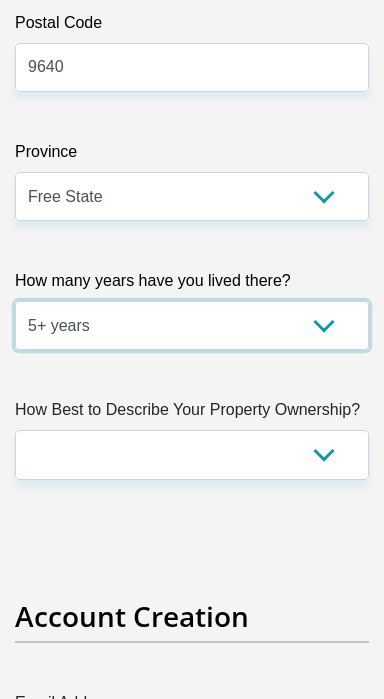 scroll, scrollTop: 2339, scrollLeft: 0, axis: vertical 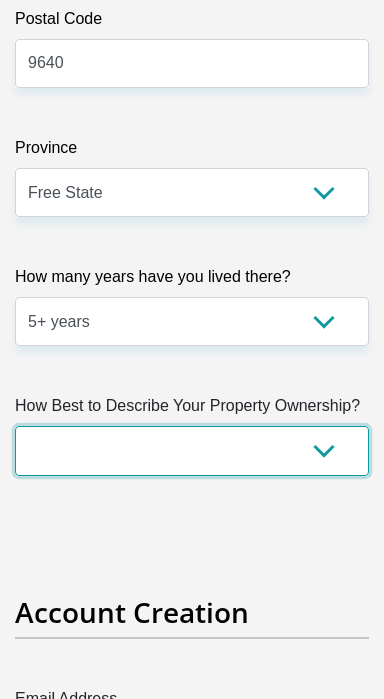 click on "Owned
Rented
Family Owned
Company Dwelling" at bounding box center (192, 450) 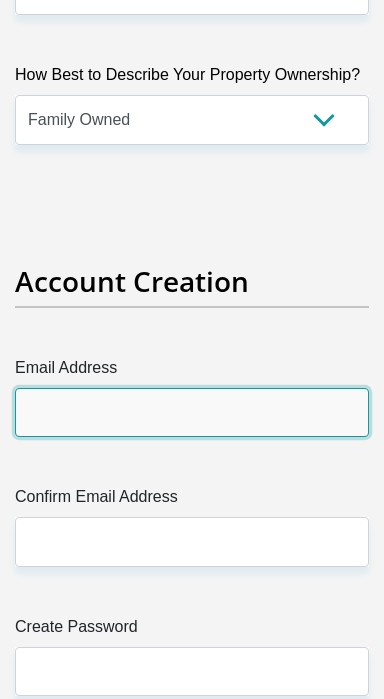 click on "Email Address" at bounding box center [192, 412] 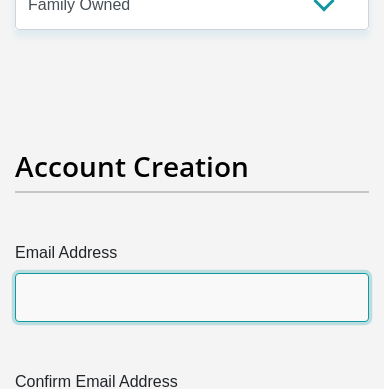 scroll, scrollTop: 2886, scrollLeft: 0, axis: vertical 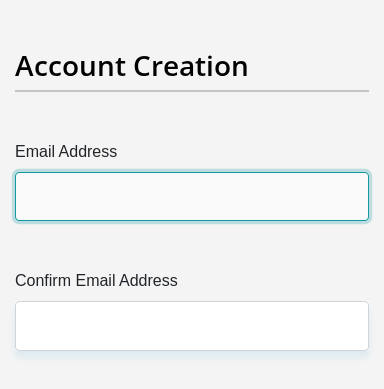 type on "M" 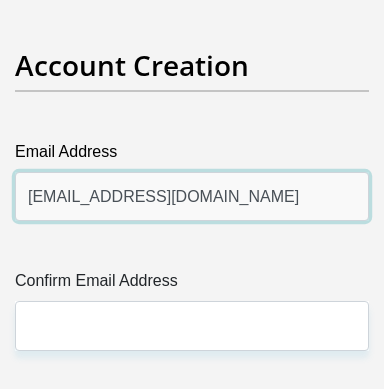 type on "mtshawethokozani@gmail.com" 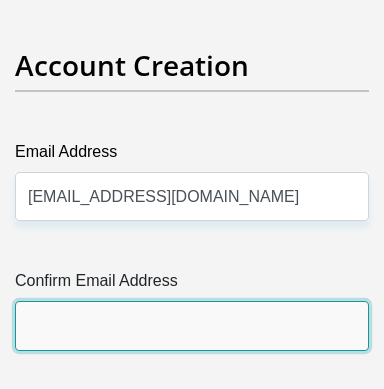 click on "Confirm Email Address" at bounding box center (192, 325) 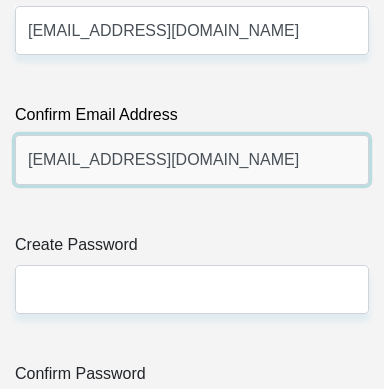 scroll, scrollTop: 3053, scrollLeft: 0, axis: vertical 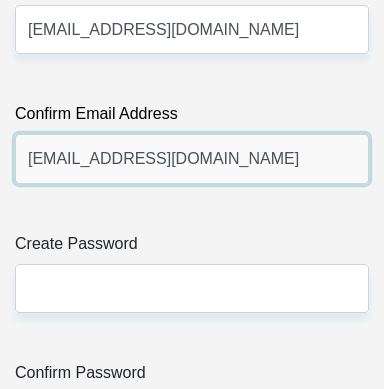type on "mtshawethokozani@gmail.com" 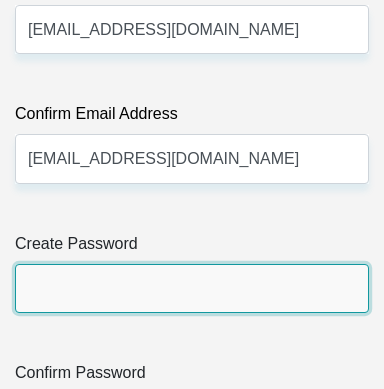 click on "Create Password" at bounding box center (192, 288) 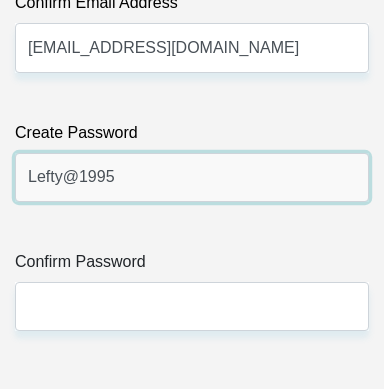 scroll, scrollTop: 3173, scrollLeft: 0, axis: vertical 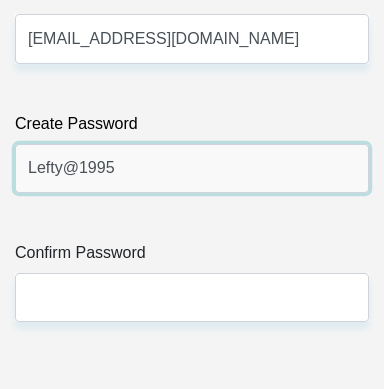 type on "Lefty@1995" 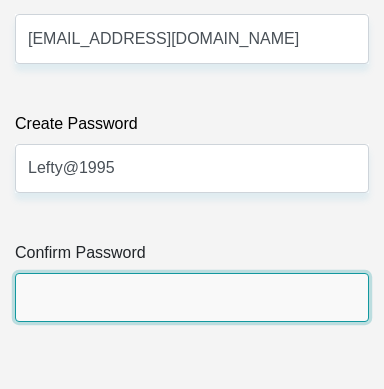 click on "Confirm Password" at bounding box center [192, 297] 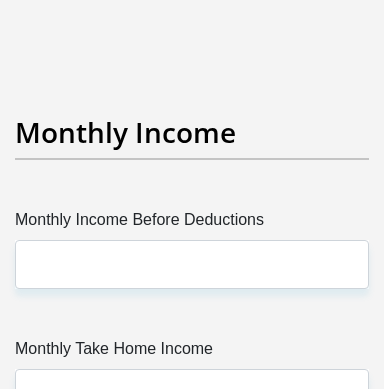 scroll, scrollTop: 3935, scrollLeft: 0, axis: vertical 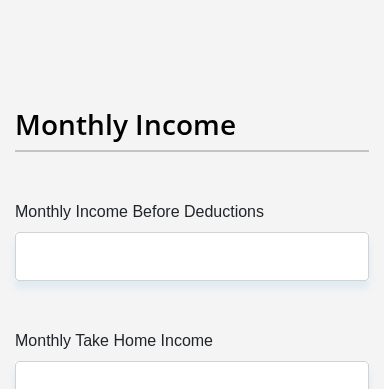 type on "Lefty@1995" 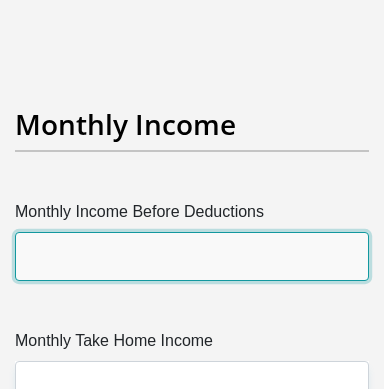 click on "Monthly Income Before Deductions" at bounding box center [192, 256] 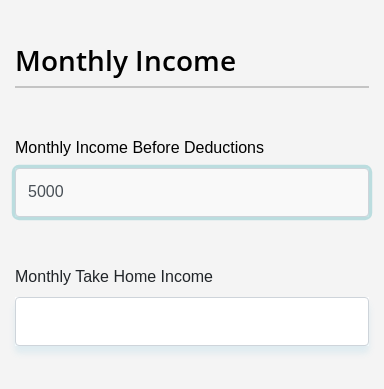scroll, scrollTop: 3998, scrollLeft: 0, axis: vertical 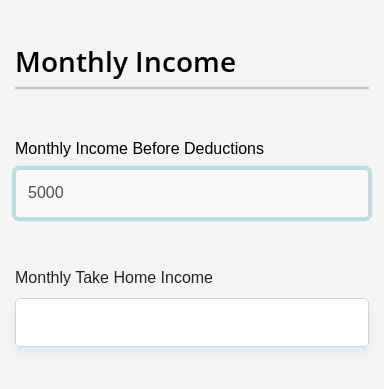 type on "5000" 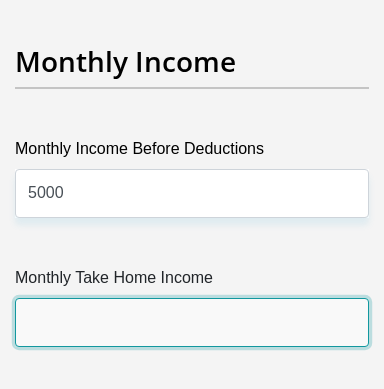 click on "Monthly Take Home Income" at bounding box center [192, 322] 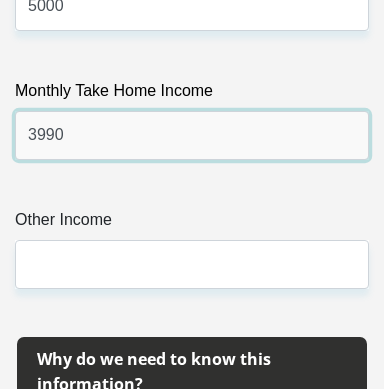 scroll, scrollTop: 4185, scrollLeft: 0, axis: vertical 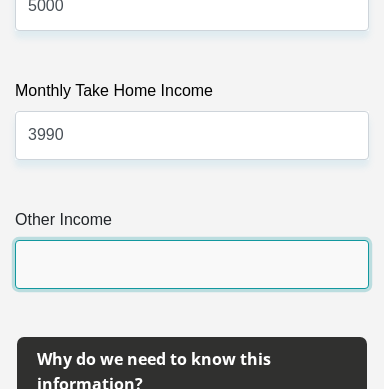 click on "Other Income" at bounding box center [192, 264] 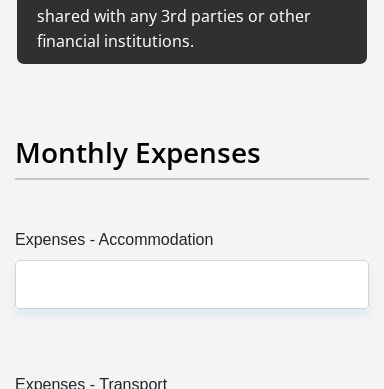scroll, scrollTop: 4860, scrollLeft: 0, axis: vertical 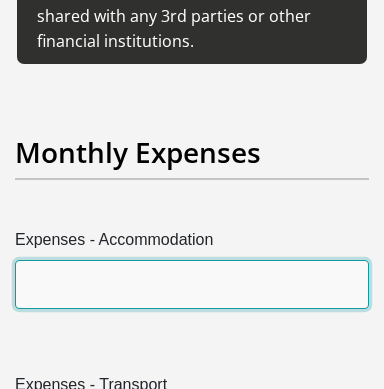click on "Expenses - Accommodation" at bounding box center (192, 284) 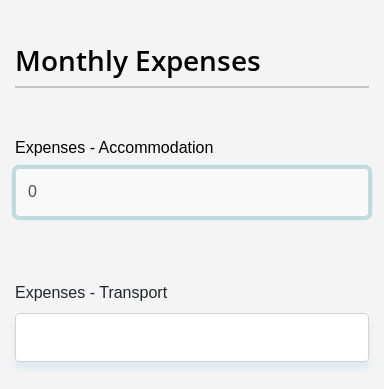 scroll, scrollTop: 4956, scrollLeft: 0, axis: vertical 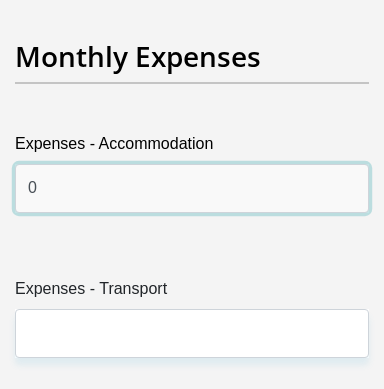 type on "0" 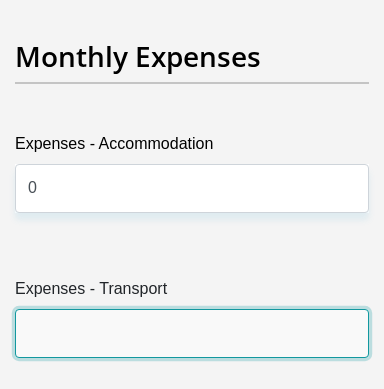 click on "Expenses - Transport" at bounding box center [192, 333] 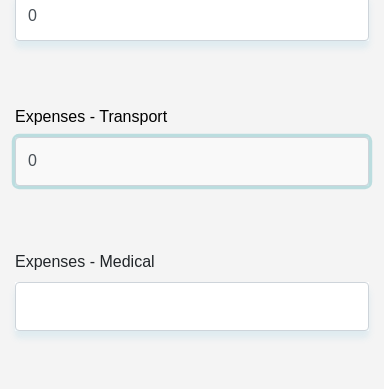 scroll, scrollTop: 5144, scrollLeft: 0, axis: vertical 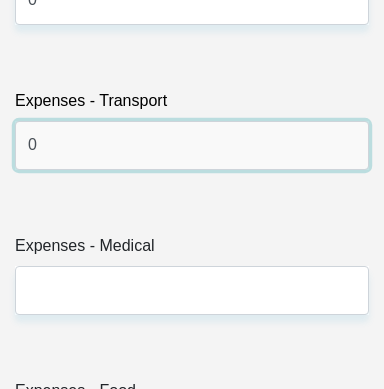 type on "0" 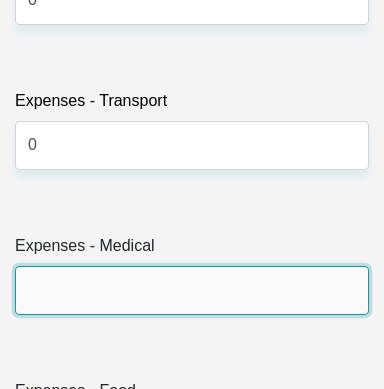 click on "Expenses - Medical" at bounding box center [192, 290] 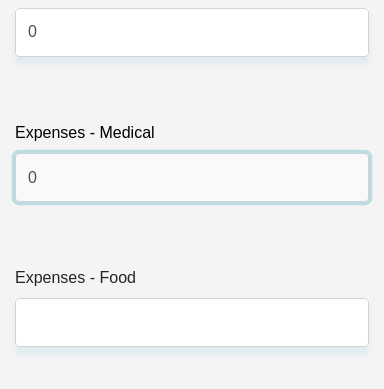 scroll, scrollTop: 5257, scrollLeft: 0, axis: vertical 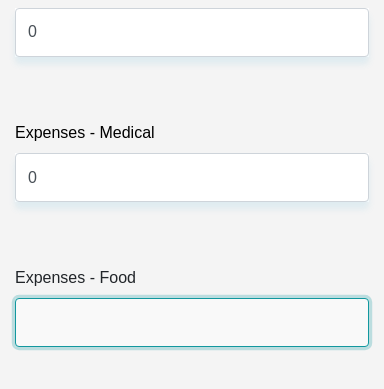click on "Expenses - Food" at bounding box center [192, 322] 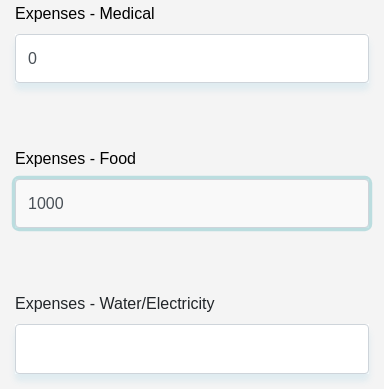 scroll, scrollTop: 5378, scrollLeft: 0, axis: vertical 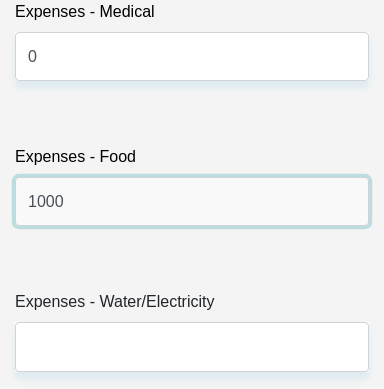 type on "1000" 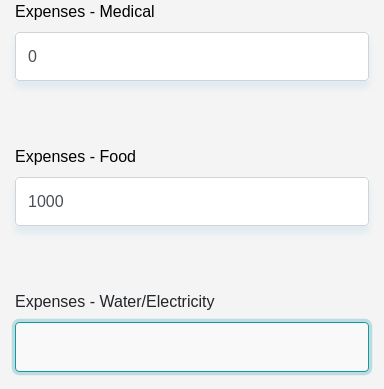 click on "Expenses - Water/Electricity" at bounding box center [192, 346] 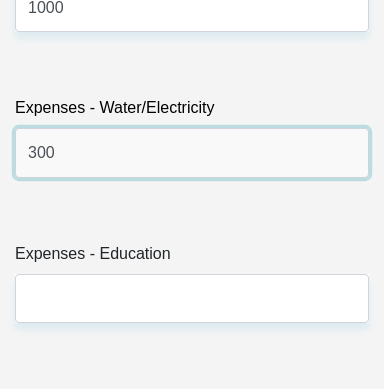 scroll, scrollTop: 5573, scrollLeft: 0, axis: vertical 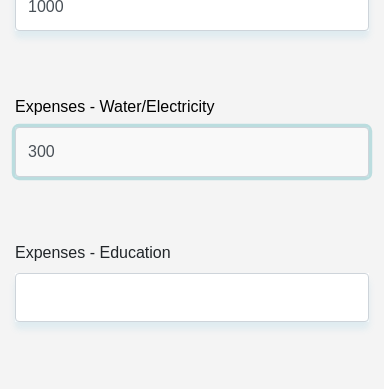 type on "300" 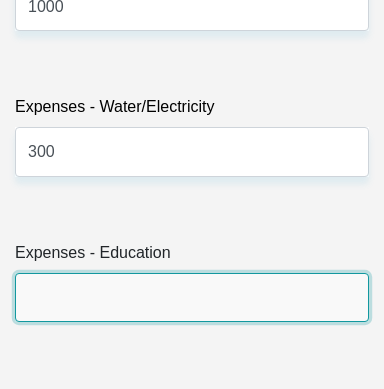 click on "Expenses - Education" at bounding box center [192, 297] 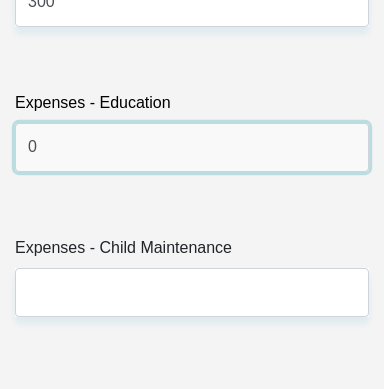 scroll, scrollTop: 5725, scrollLeft: 0, axis: vertical 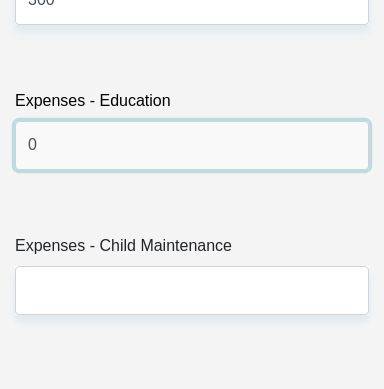 type on "0" 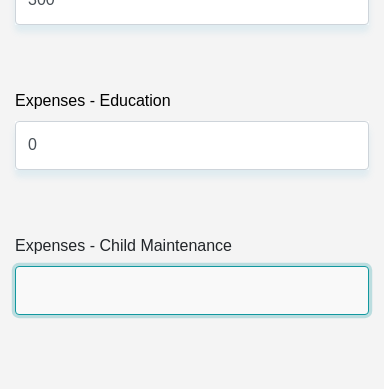 click on "Expenses - Child Maintenance" at bounding box center [192, 290] 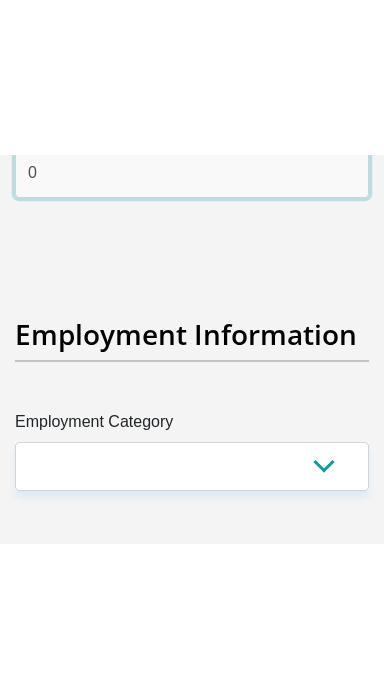 scroll, scrollTop: 6005, scrollLeft: 0, axis: vertical 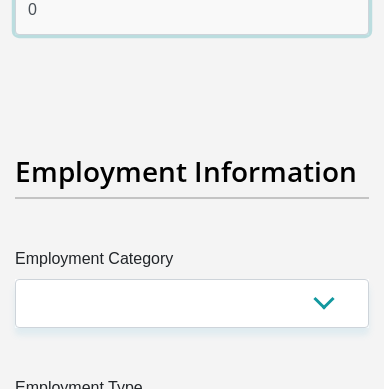type on "0" 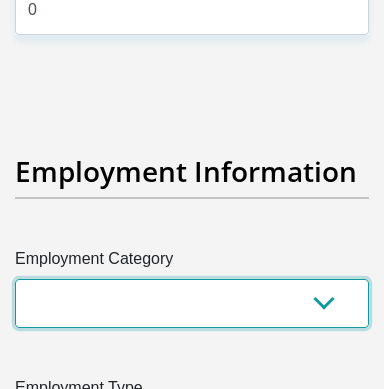 click on "AGRICULTURE
ALCOHOL & TOBACCO
CONSTRUCTION MATERIALS
METALLURGY
EQUIPMENT FOR RENEWABLE ENERGY
SPECIALIZED CONTRACTORS
CAR
GAMING (INCL. INTERNET
OTHER WHOLESALE
UNLICENSED PHARMACEUTICALS
CURRENCY EXCHANGE HOUSES
OTHER FINANCIAL INSTITUTIONS & INSURANCE
REAL ESTATE AGENTS
OIL & GAS
OTHER MATERIALS (E.G. IRON ORE)
PRECIOUS STONES & PRECIOUS METALS
POLITICAL ORGANIZATIONS
RELIGIOUS ORGANIZATIONS(NOT SECTS)
ACTI. HAVING BUSINESS DEAL WITH PUBLIC ADMINISTRATION
LAUNDROMATS" at bounding box center [192, 303] 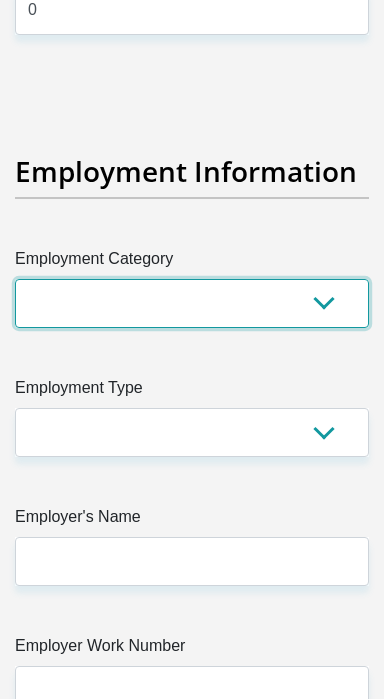 select on "13" 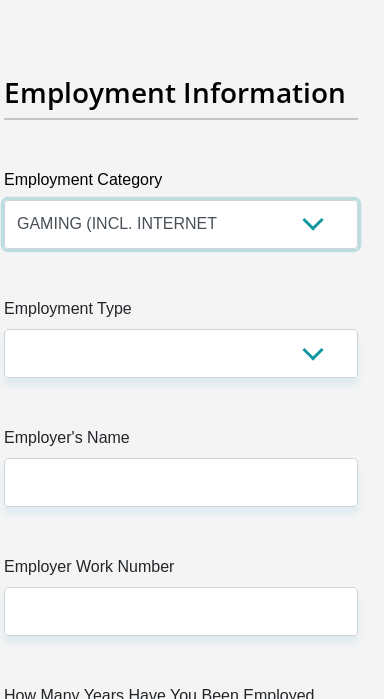 scroll, scrollTop: 6084, scrollLeft: 14, axis: both 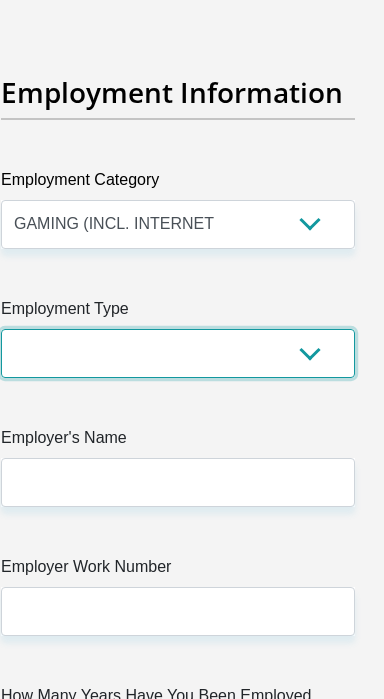 click on "College/Lecturer
Craft Seller
Creative
Driver
Executive
Farmer
Forces - Non Commissioned
Forces - Officer
Hawker
Housewife
Labourer
Licenced Professional
Manager
Miner
Non Licenced Professional
Office Staff/Clerk
Outside Worker
Pensioner
Permanent Teacher
Production/Manufacturing
Sales
Self-Employed
Semi-Professional Worker
Service Industry  Social Worker  Student" at bounding box center (178, 353) 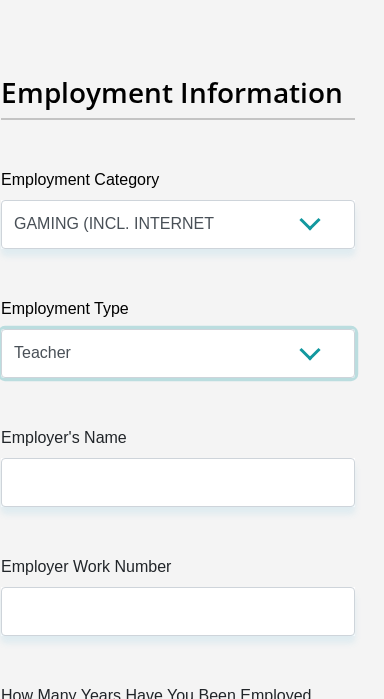 scroll, scrollTop: 6084, scrollLeft: 0, axis: vertical 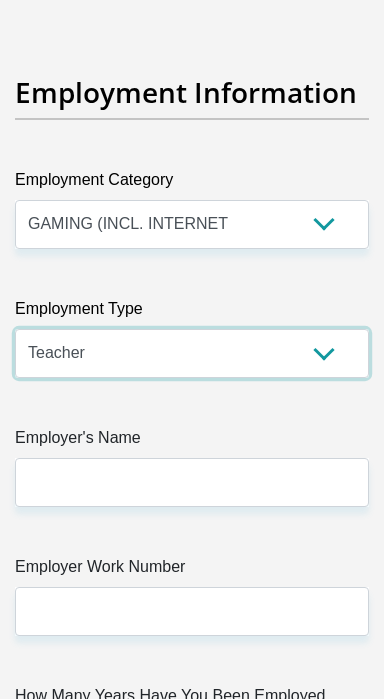 click on "College/Lecturer
Craft Seller
Creative
Driver
Executive
Farmer
Forces - Non Commissioned
Forces - Officer
Hawker
Housewife
Labourer
Licenced Professional
Manager
Miner
Non Licenced Professional
Office Staff/Clerk
Outside Worker
Pensioner
Permanent Teacher
Production/Manufacturing
Sales
Self-Employed
Semi-Professional Worker
Service Industry  Social Worker  Student" at bounding box center [192, 353] 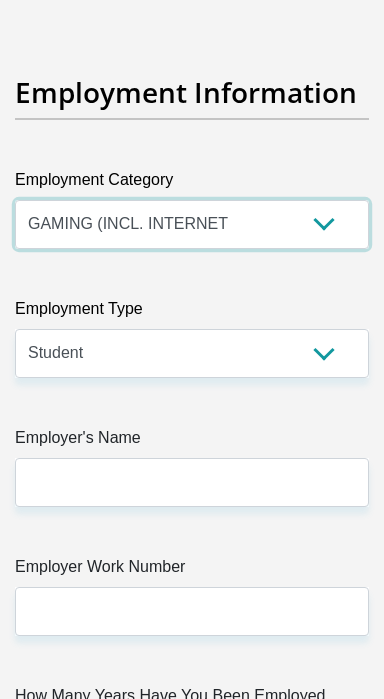 click on "AGRICULTURE
ALCOHOL & TOBACCO
CONSTRUCTION MATERIALS
METALLURGY
EQUIPMENT FOR RENEWABLE ENERGY
SPECIALIZED CONTRACTORS
CAR
GAMING (INCL. INTERNET
OTHER WHOLESALE
UNLICENSED PHARMACEUTICALS
CURRENCY EXCHANGE HOUSES
OTHER FINANCIAL INSTITUTIONS & INSURANCE
REAL ESTATE AGENTS
OIL & GAS
OTHER MATERIALS (E.G. IRON ORE)
PRECIOUS STONES & PRECIOUS METALS
POLITICAL ORGANIZATIONS
RELIGIOUS ORGANIZATIONS(NOT SECTS)
ACTI. HAVING BUSINESS DEAL WITH PUBLIC ADMINISTRATION
LAUNDROMATS" at bounding box center [192, 224] 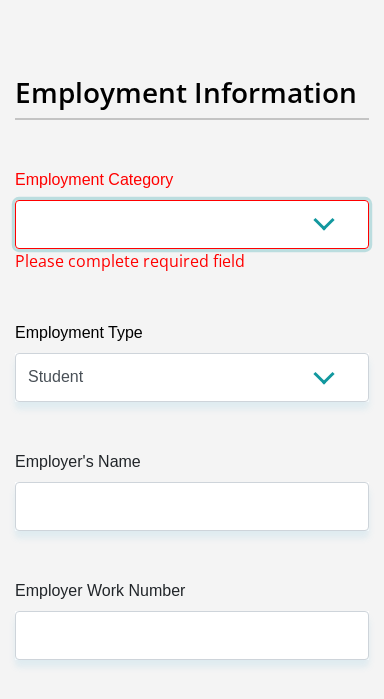 click on "AGRICULTURE
ALCOHOL & TOBACCO
CONSTRUCTION MATERIALS
METALLURGY
EQUIPMENT FOR RENEWABLE ENERGY
SPECIALIZED CONTRACTORS
CAR
GAMING (INCL. INTERNET
OTHER WHOLESALE
UNLICENSED PHARMACEUTICALS
CURRENCY EXCHANGE HOUSES
OTHER FINANCIAL INSTITUTIONS & INSURANCE
REAL ESTATE AGENTS
OIL & GAS
OTHER MATERIALS (E.G. IRON ORE)
PRECIOUS STONES & PRECIOUS METALS
POLITICAL ORGANIZATIONS
RELIGIOUS ORGANIZATIONS(NOT SECTS)
ACTI. HAVING BUSINESS DEAL WITH PUBLIC ADMINISTRATION
LAUNDROMATS" at bounding box center (192, 224) 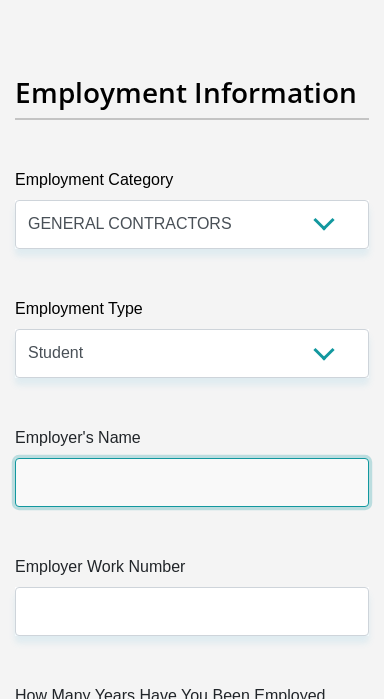 click on "Employer's Name" at bounding box center [192, 482] 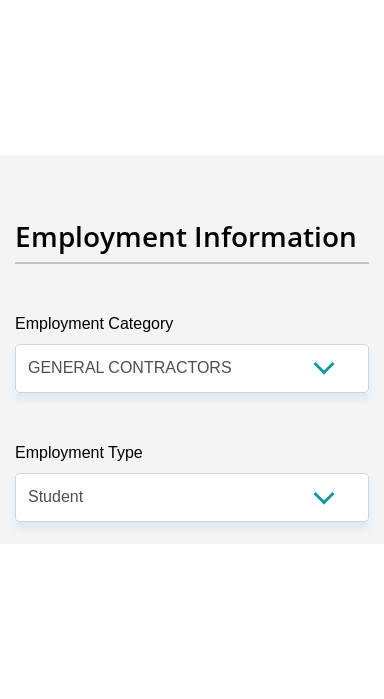 scroll, scrollTop: 6096, scrollLeft: 0, axis: vertical 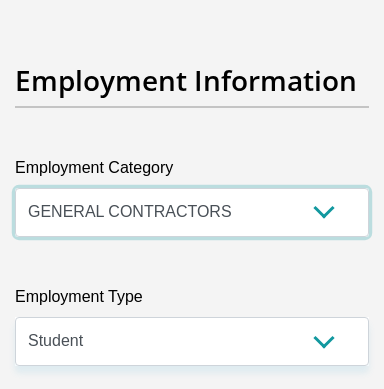 click on "AGRICULTURE
ALCOHOL & TOBACCO
CONSTRUCTION MATERIALS
METALLURGY
EQUIPMENT FOR RENEWABLE ENERGY
SPECIALIZED CONTRACTORS
CAR
GAMING (INCL. INTERNET
OTHER WHOLESALE
UNLICENSED PHARMACEUTICALS
CURRENCY EXCHANGE HOUSES
OTHER FINANCIAL INSTITUTIONS & INSURANCE
REAL ESTATE AGENTS
OIL & GAS
OTHER MATERIALS (E.G. IRON ORE)
PRECIOUS STONES & PRECIOUS METALS
POLITICAL ORGANIZATIONS
RELIGIOUS ORGANIZATIONS(NOT SECTS)
ACTI. HAVING BUSINESS DEAL WITH PUBLIC ADMINISTRATION
LAUNDROMATS" at bounding box center [192, 212] 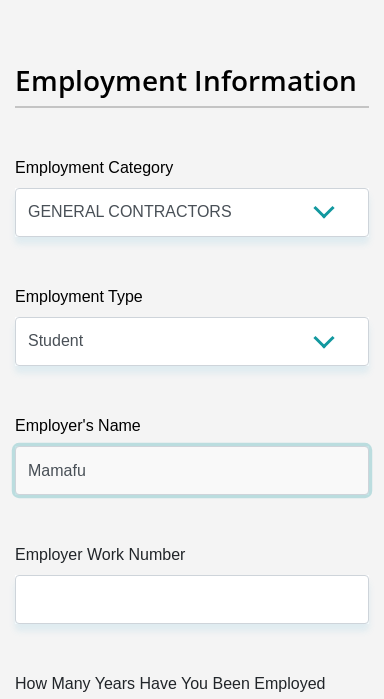 click on "Mamafu" at bounding box center (192, 470) 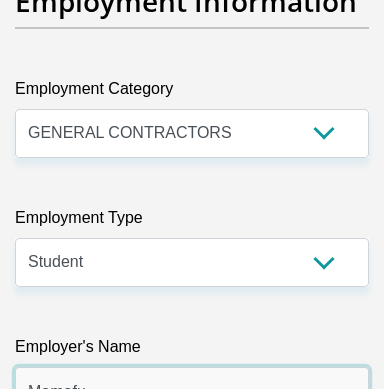 scroll, scrollTop: 6335, scrollLeft: 0, axis: vertical 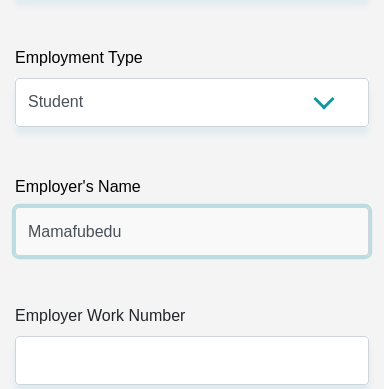 type on "Mamafubedu" 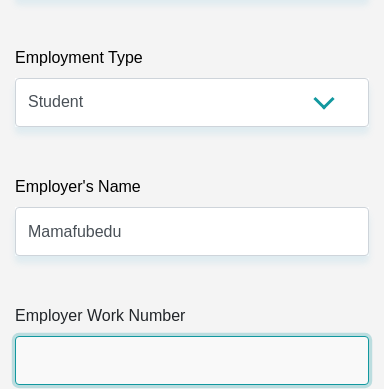 click on "Employer Work Number" at bounding box center (192, 360) 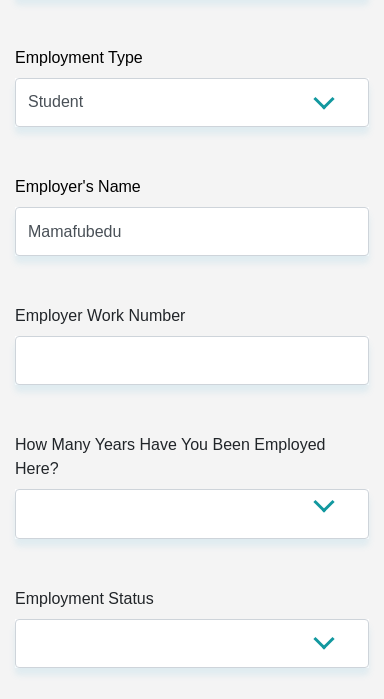 click on "Employer Work Number" at bounding box center [192, 320] 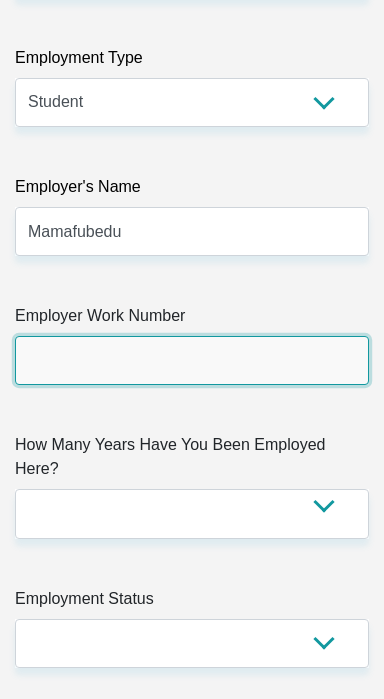 click on "Employer Work Number" at bounding box center [192, 360] 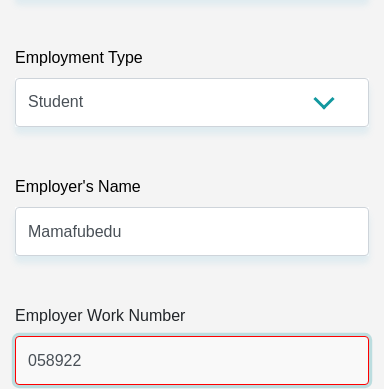 click on "058922" at bounding box center (192, 360) 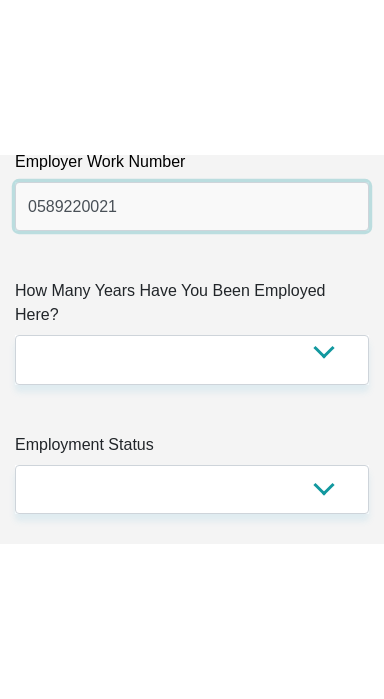 scroll, scrollTop: 6644, scrollLeft: 0, axis: vertical 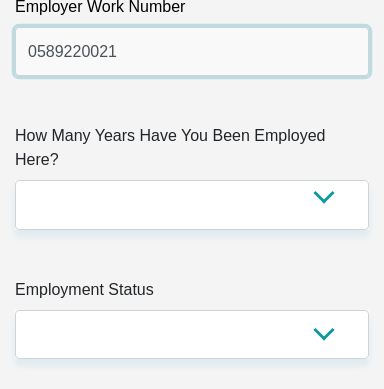 type on "0589220021" 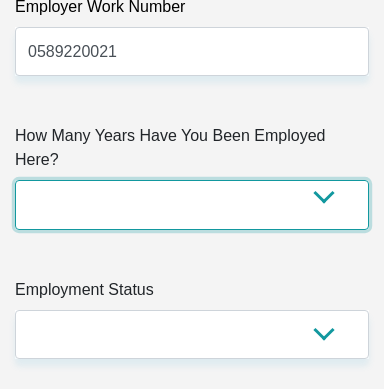 click on "less than 1 year
1-3 years
3-5 years
5+ years" at bounding box center [192, 204] 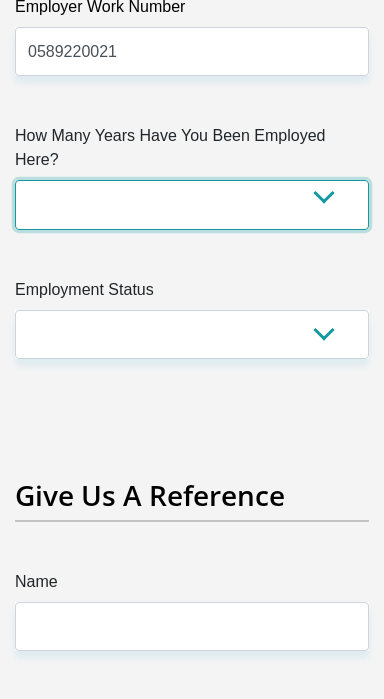 select on "24" 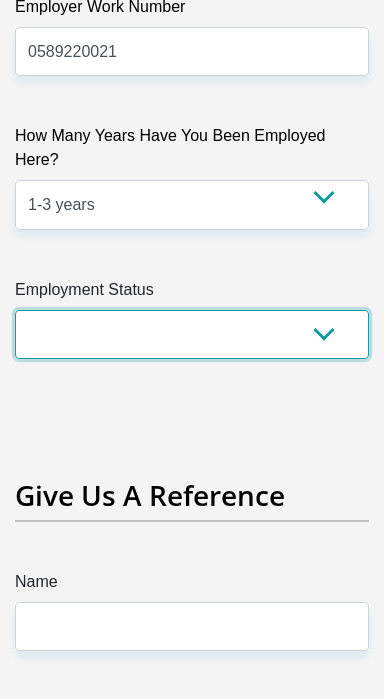 click on "Permanent/Full-time
Part-time/Casual
Contract Worker
Self-Employed
Housewife
Retired
Student
Medically Boarded
Disability
Unemployed" at bounding box center (192, 334) 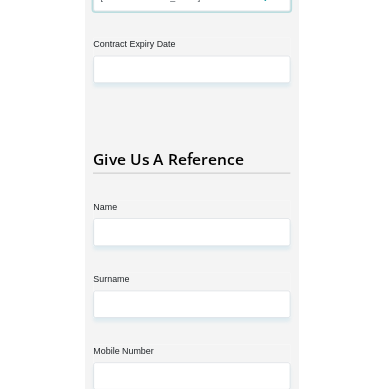 scroll, scrollTop: 6993, scrollLeft: 0, axis: vertical 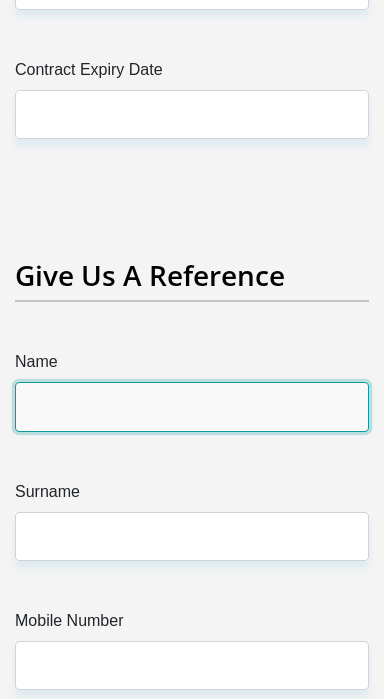 click on "Name" at bounding box center (192, 406) 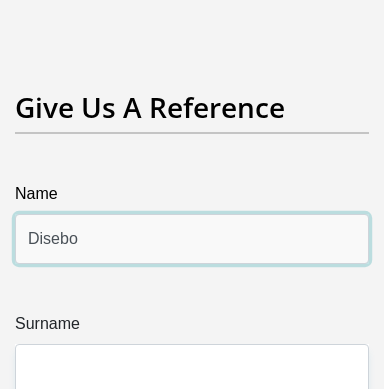 scroll, scrollTop: 7161, scrollLeft: 0, axis: vertical 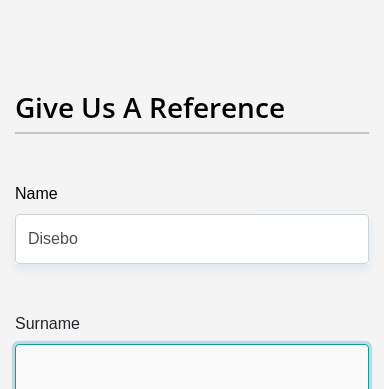 click on "Surname" at bounding box center (192, 368) 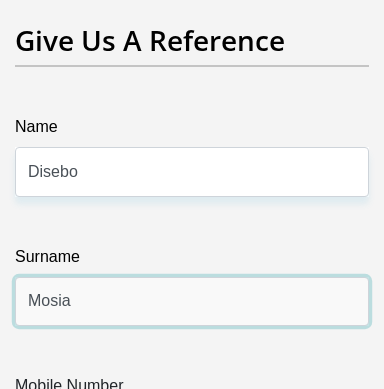 scroll, scrollTop: 7266, scrollLeft: 0, axis: vertical 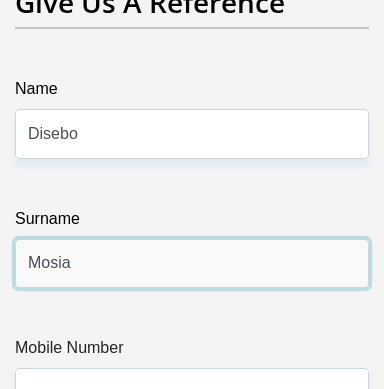 type on "Mosia" 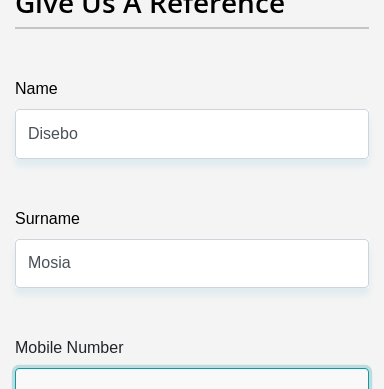 click on "Mobile Number" at bounding box center [192, 392] 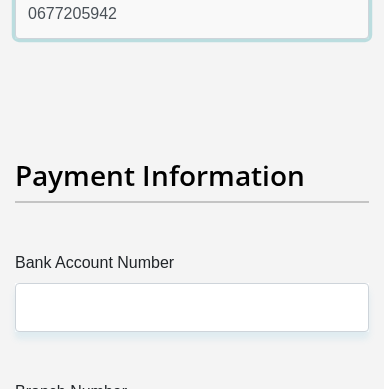 scroll, scrollTop: 7653, scrollLeft: 0, axis: vertical 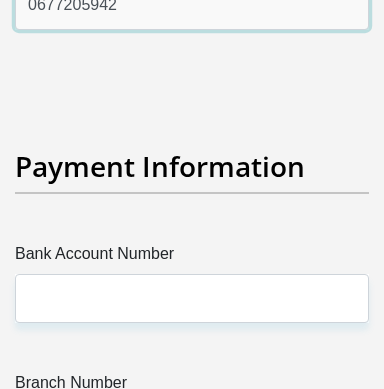 type on "0677205942" 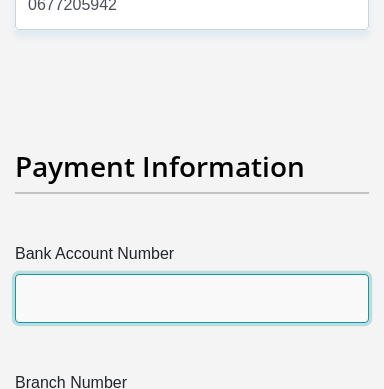 click on "Bank Account Number" at bounding box center (192, 298) 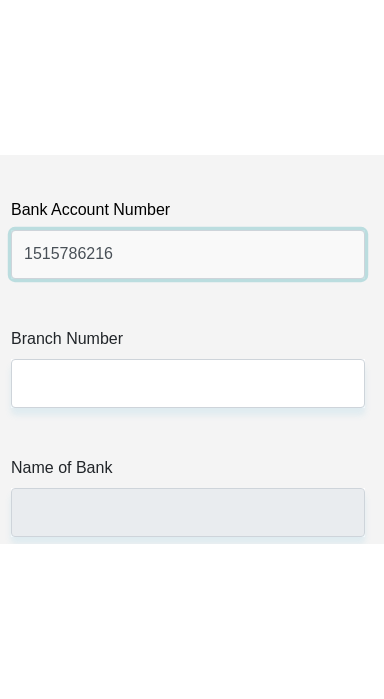 scroll, scrollTop: 7861, scrollLeft: 4, axis: both 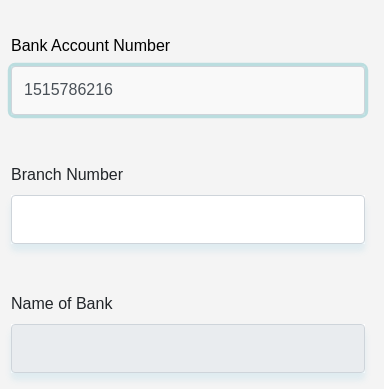 type on "1515786216" 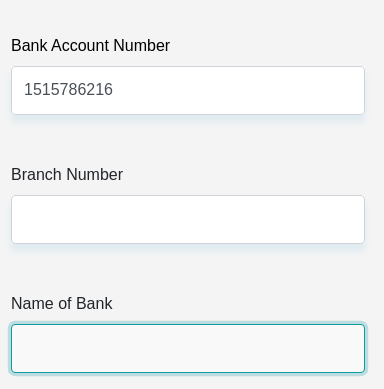 click on "Name of Bank" at bounding box center (188, 348) 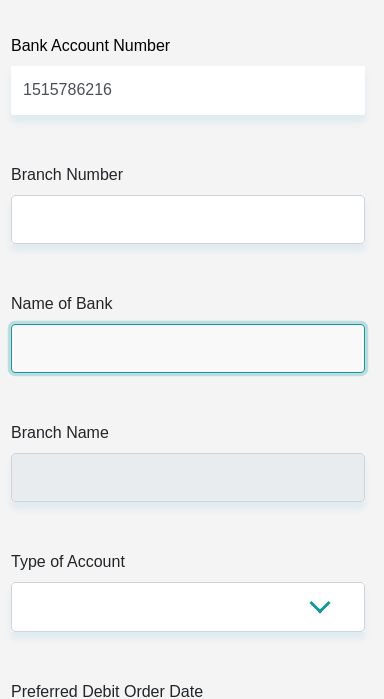 click on "Name of Bank" at bounding box center [188, 348] 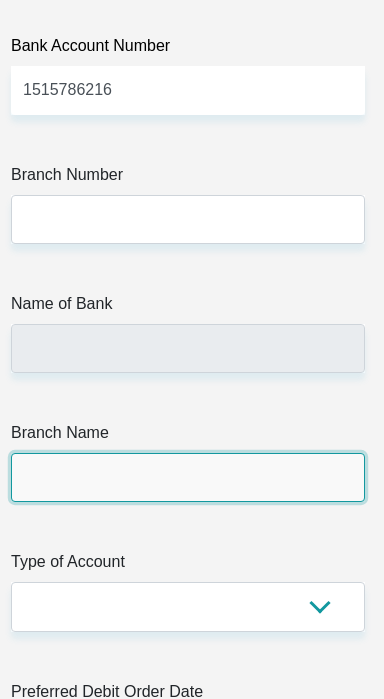 click on "Branch Name" at bounding box center [188, 477] 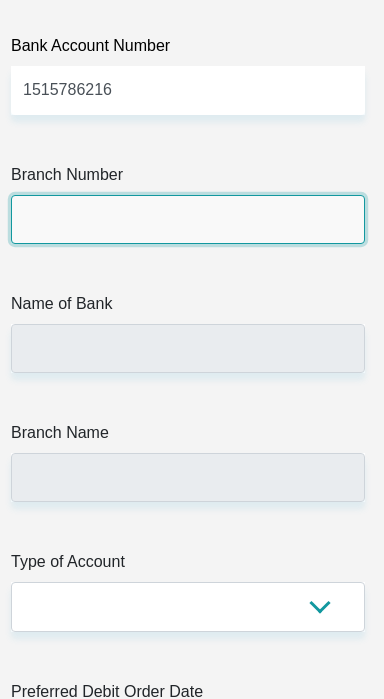 click on "Branch Number" at bounding box center (188, 219) 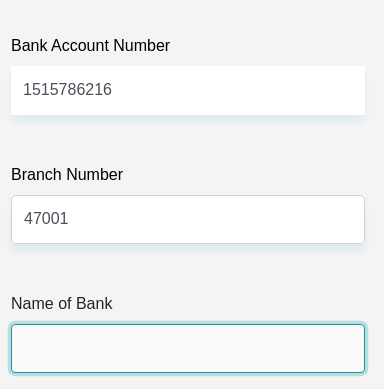 click on "Name of Bank" at bounding box center (188, 348) 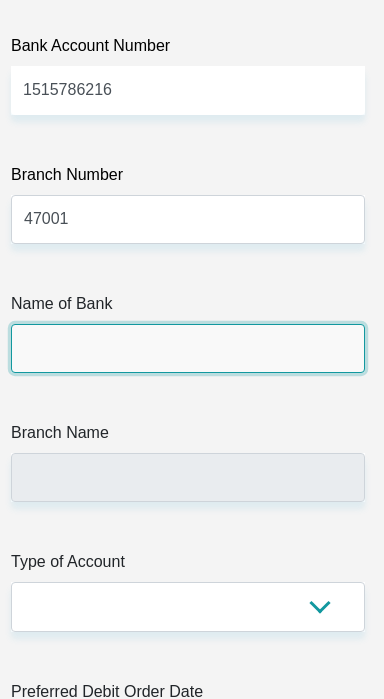 click on "Name of Bank" at bounding box center [188, 348] 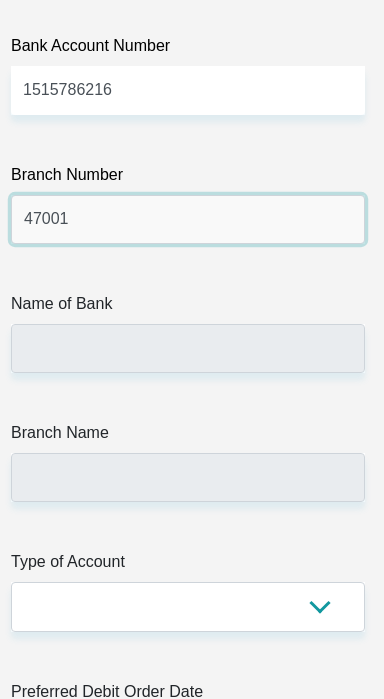 click on "47001" at bounding box center [188, 219] 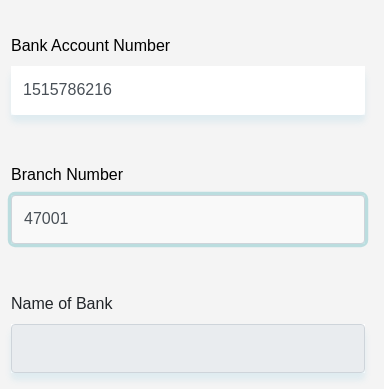 click on "47001" at bounding box center [188, 219] 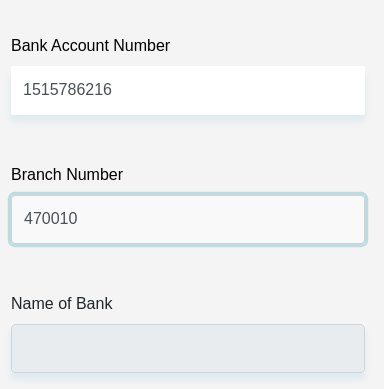 type on "470010" 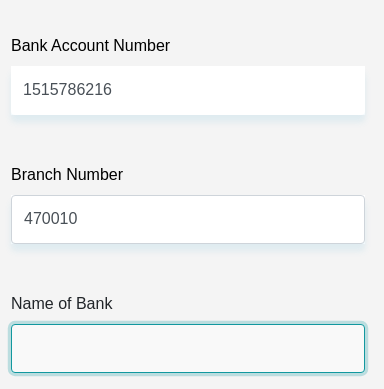 click on "Name of Bank" at bounding box center (188, 348) 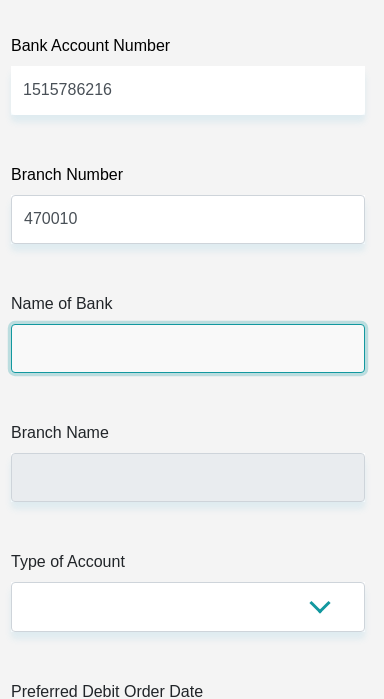 type on "CAPITEC BANK LIMITED" 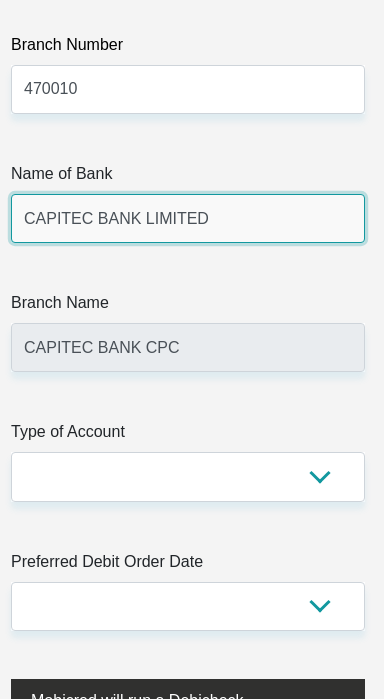 scroll, scrollTop: 7999, scrollLeft: 4, axis: both 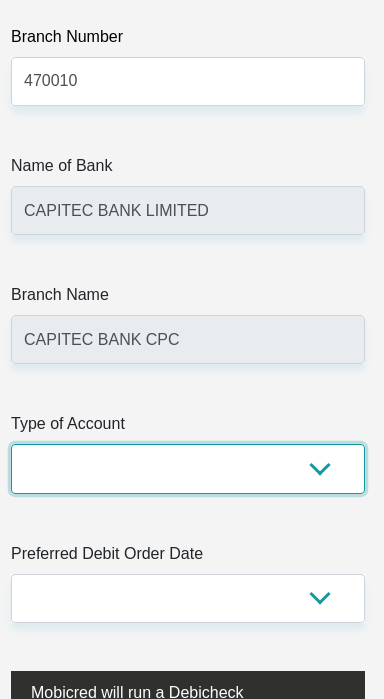 click on "Cheque
Savings" at bounding box center (188, 468) 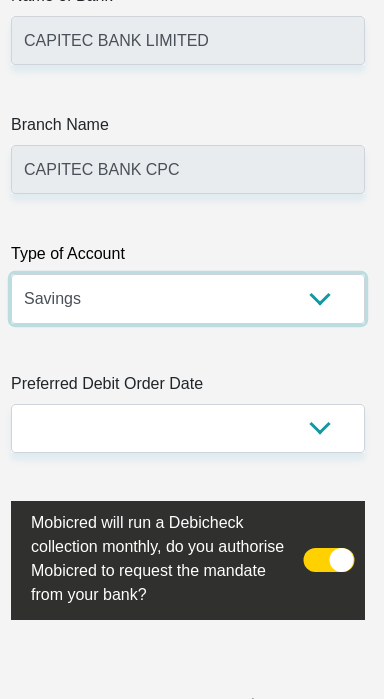 scroll, scrollTop: 8171, scrollLeft: 4, axis: both 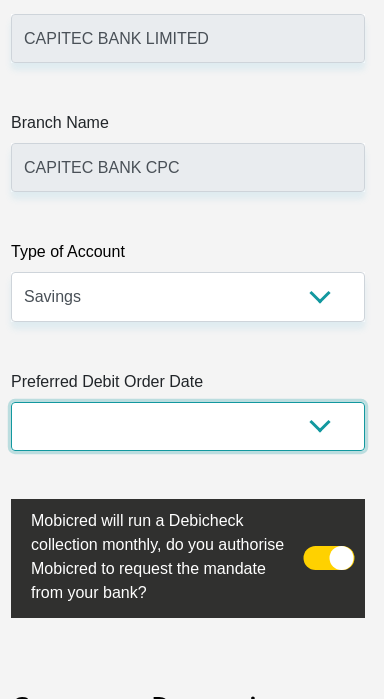 click on "1st
2nd
3rd
4th
5th
7th
18th
19th
20th
21st
22nd
23rd
24th
25th
26th
27th
28th
29th
30th" at bounding box center [188, 426] 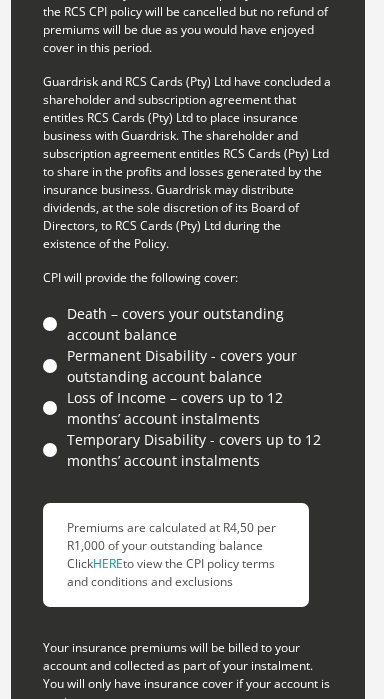 scroll, scrollTop: 9382, scrollLeft: 4, axis: both 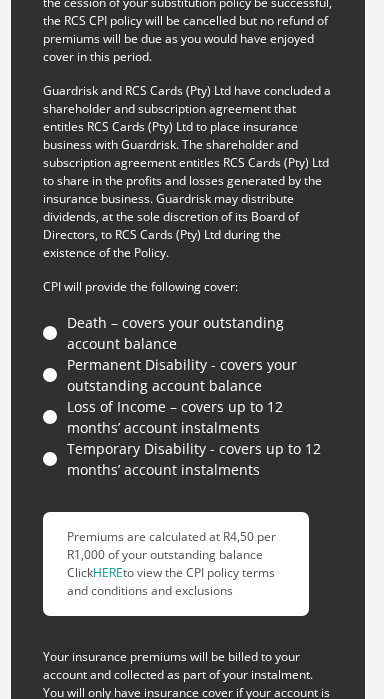click on "Death – covers your outstanding account balance" at bounding box center [188, 333] 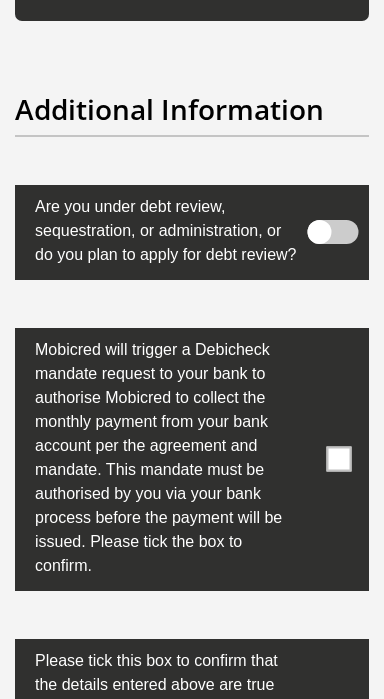 scroll, scrollTop: 10343, scrollLeft: 0, axis: vertical 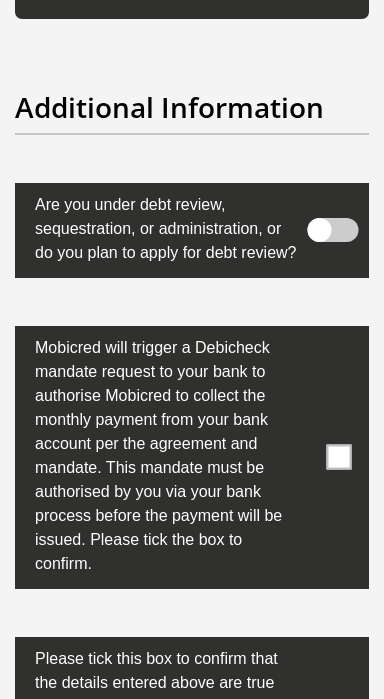 click at bounding box center (339, 457) 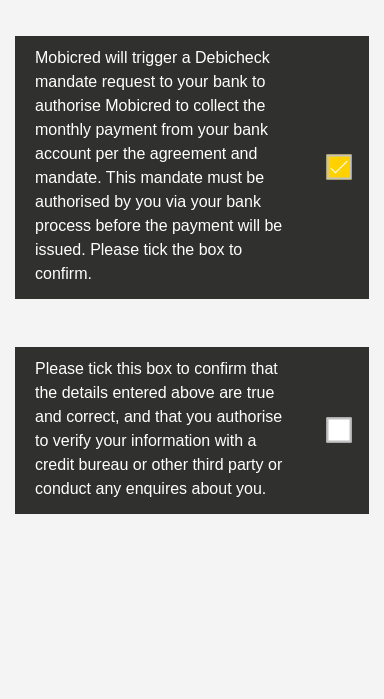 scroll, scrollTop: 10649, scrollLeft: 0, axis: vertical 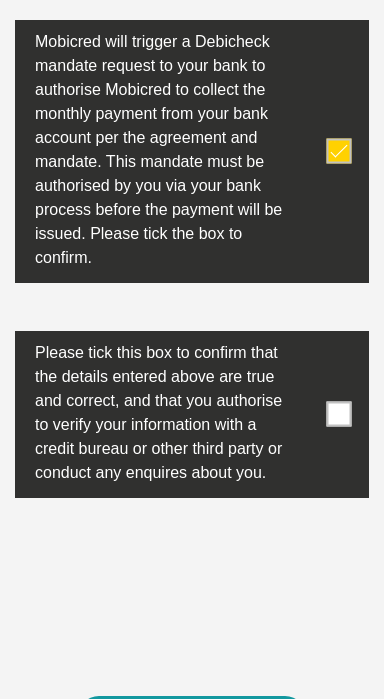 click at bounding box center (339, 414) 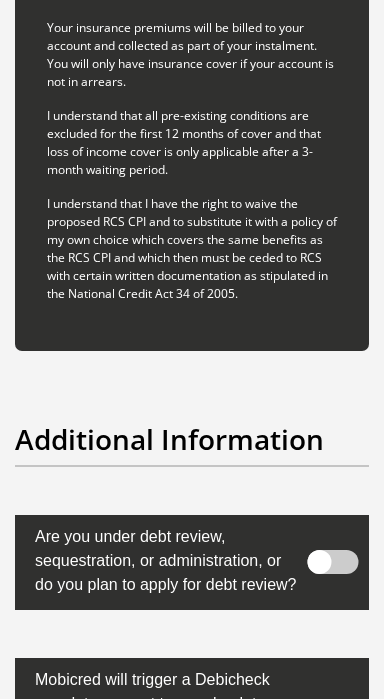 scroll, scrollTop: 10010, scrollLeft: 0, axis: vertical 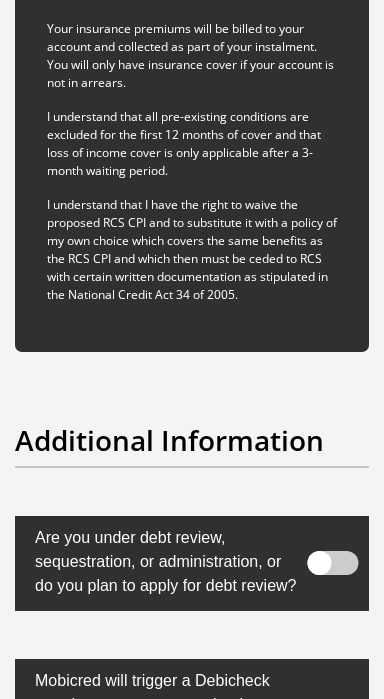 click at bounding box center (333, 563) 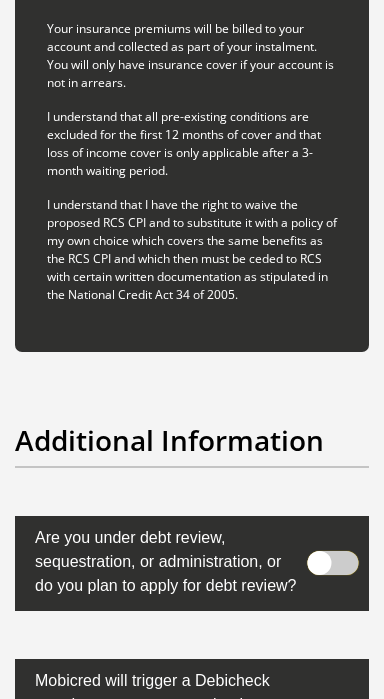 click at bounding box center (334, 533) 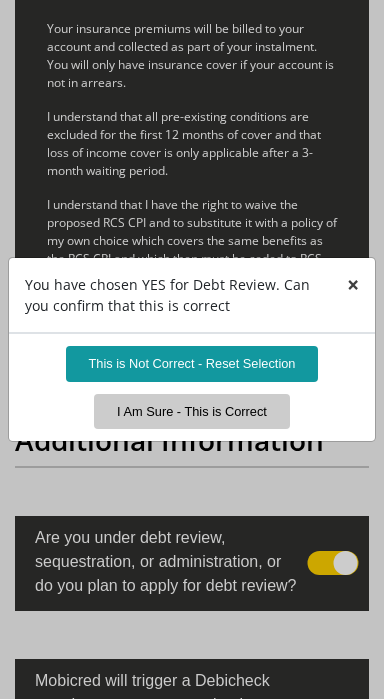 click on "×" at bounding box center (353, 284) 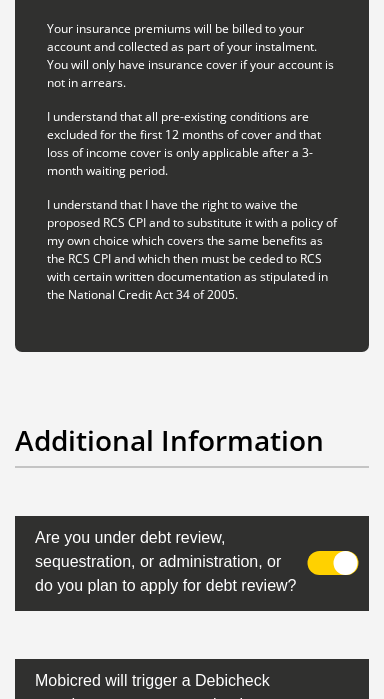 click at bounding box center [333, 563] 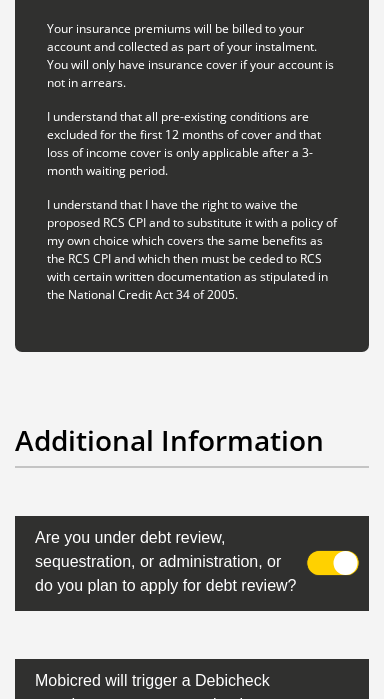 click at bounding box center (334, 533) 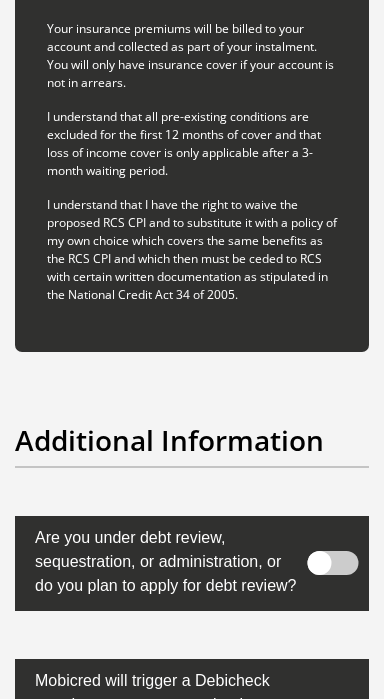 scroll, scrollTop: 10829, scrollLeft: 0, axis: vertical 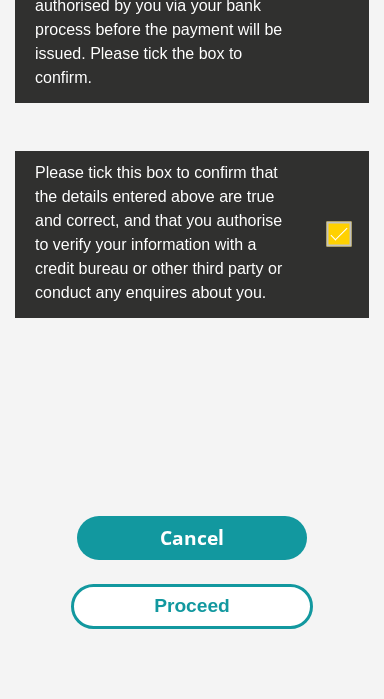 click on "Proceed" at bounding box center (192, 606) 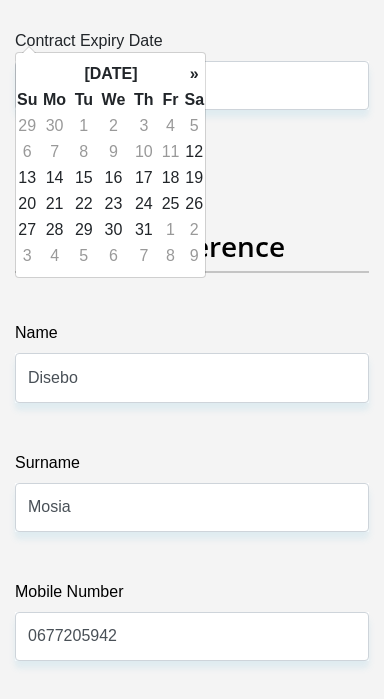 click on "Give Us A Reference" at bounding box center [192, 276] 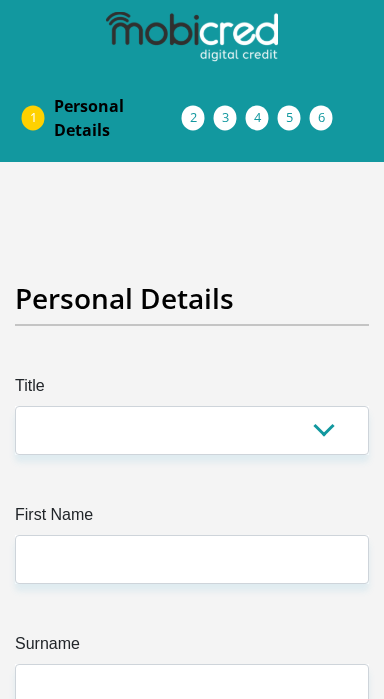 scroll, scrollTop: 0, scrollLeft: 0, axis: both 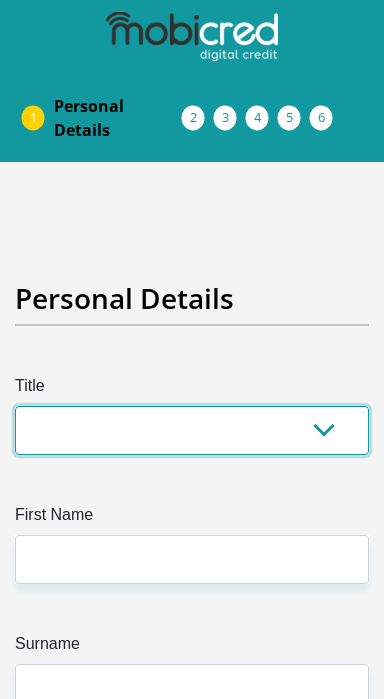 click on "Mr
Ms
Mrs
Dr
[PERSON_NAME]" at bounding box center (192, 430) 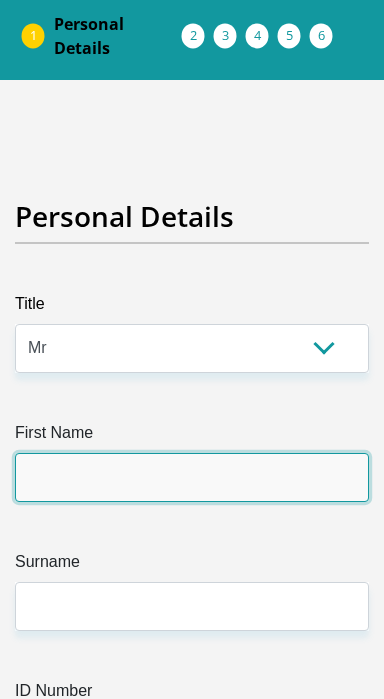 click on "First Name" at bounding box center (192, 477) 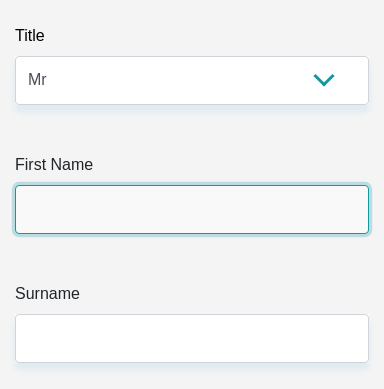 scroll, scrollTop: 364, scrollLeft: 0, axis: vertical 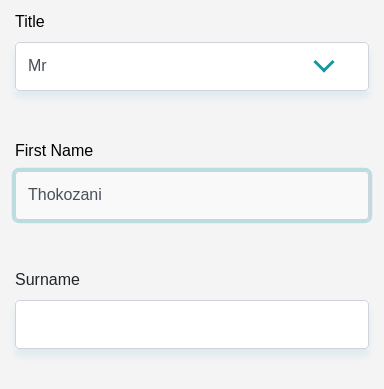 type on "Thokozani" 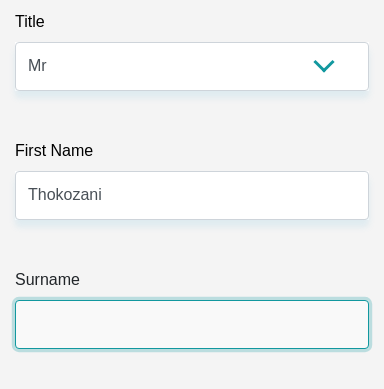 click on "Surname" at bounding box center [192, 324] 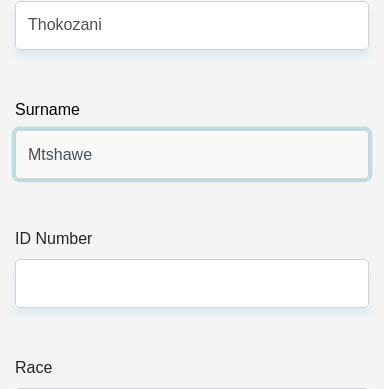 scroll, scrollTop: 534, scrollLeft: 0, axis: vertical 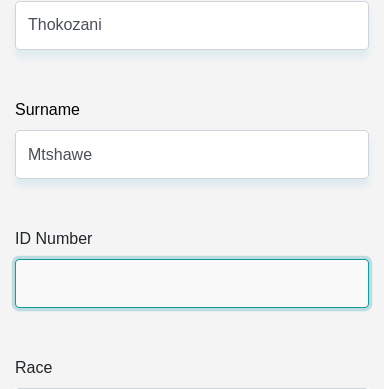 click on "ID Number" at bounding box center [192, 283] 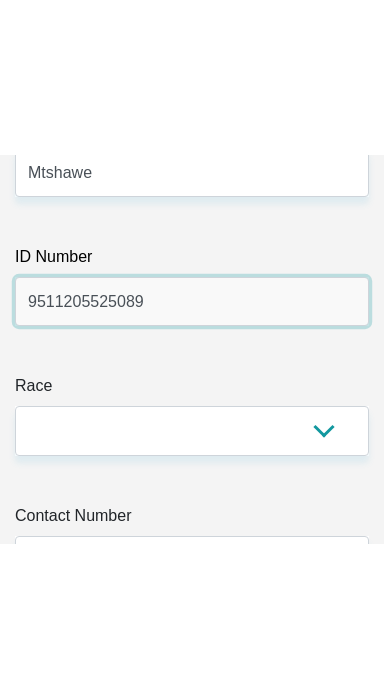 scroll, scrollTop: 673, scrollLeft: 0, axis: vertical 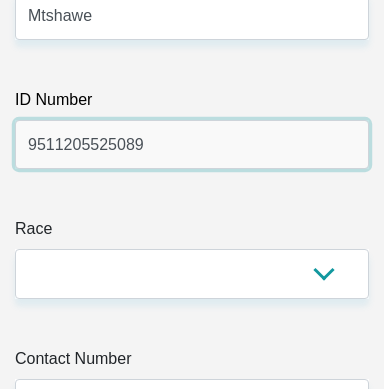 type on "9511205525089" 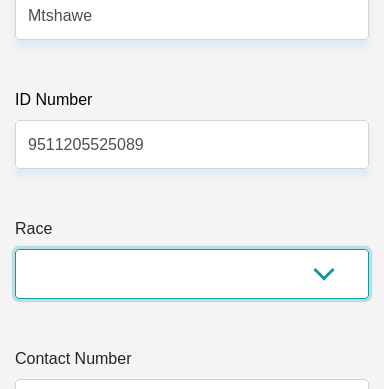 click on "Black
Coloured
Indian
White
Other" at bounding box center (192, 273) 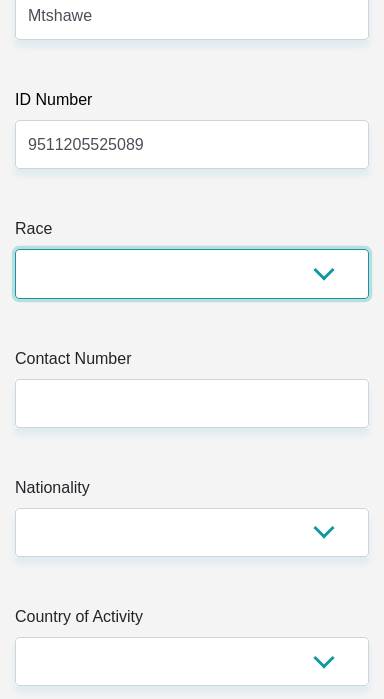 select on "1" 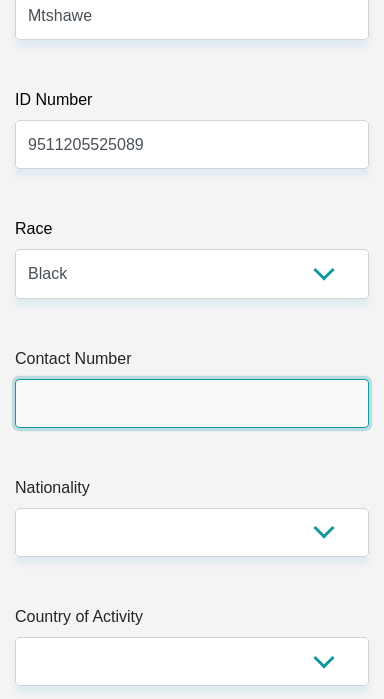 click on "Contact Number" at bounding box center (192, 403) 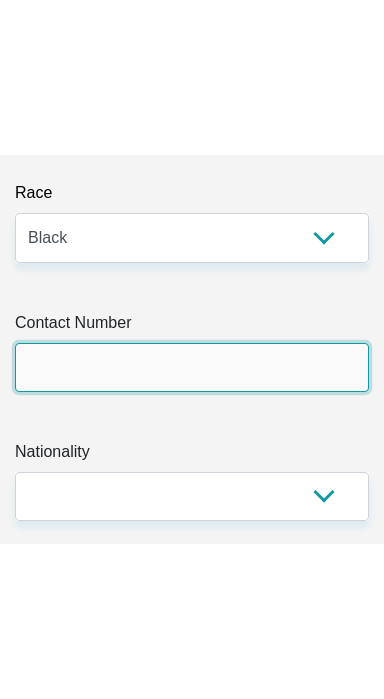 scroll, scrollTop: 881, scrollLeft: 0, axis: vertical 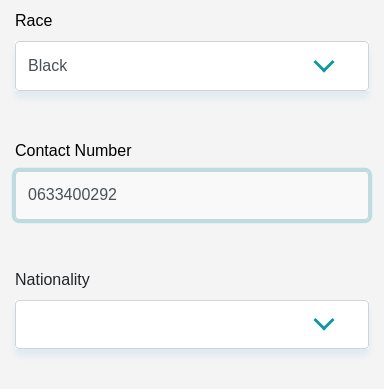 type on "0633400292" 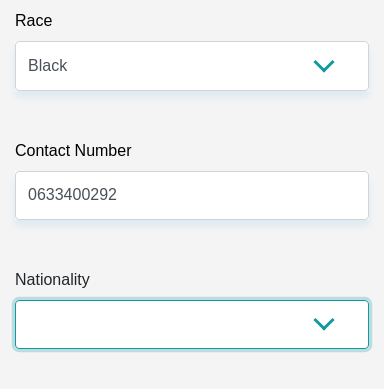 click on "South Africa
Afghanistan
Aland Islands
Albania
Algeria
America Samoa
American Virgin Islands
Andorra
Angola
Anguilla
Antarctica
Antigua and Barbuda
Argentina
Armenia
Aruba
Ascension Island
Australia
Austria
Azerbaijan
Bahamas
Bahrain
Bangladesh
Barbados
Chad" at bounding box center (192, 324) 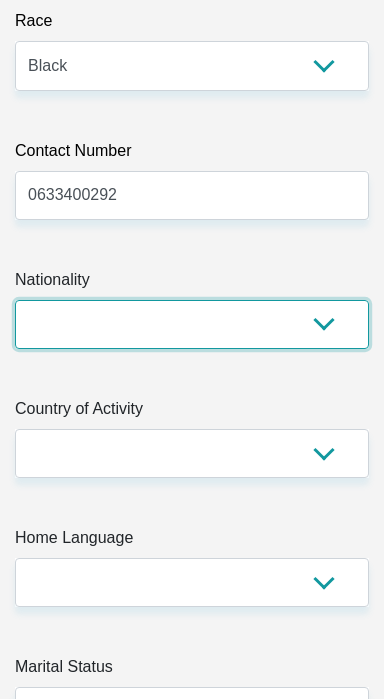 select on "ZAF" 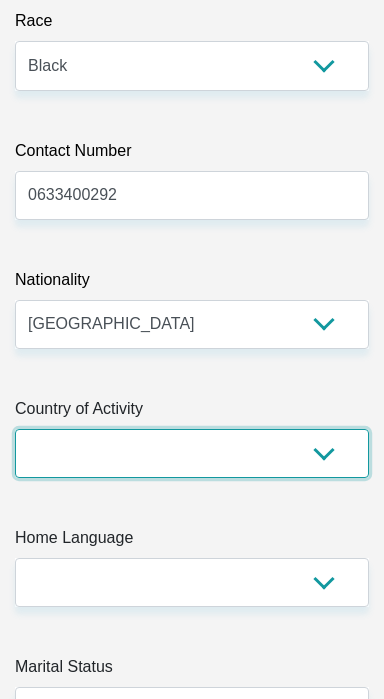 click on "South Africa
Afghanistan
Aland Islands
Albania
Algeria
America Samoa
American Virgin Islands
Andorra
Angola
Anguilla
Antarctica
Antigua and Barbuda
Argentina
Armenia
Aruba
Ascension Island
Australia
Austria
Azerbaijan
Chad" at bounding box center [192, 453] 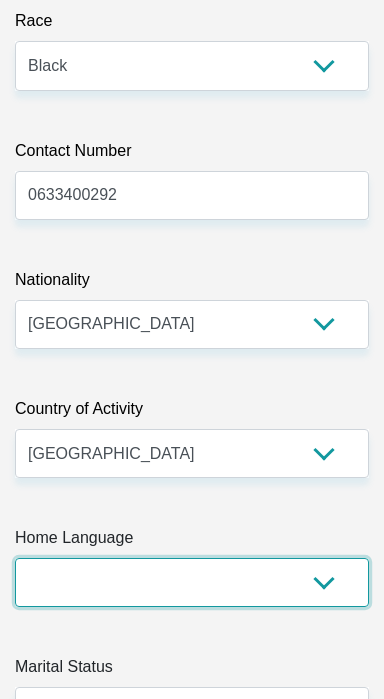 click on "Afrikaans
English
Sepedi
South Ndebele
Southern Sotho
Swati
Tsonga
Tswana
Venda
Xhosa
Zulu
Other" at bounding box center (192, 582) 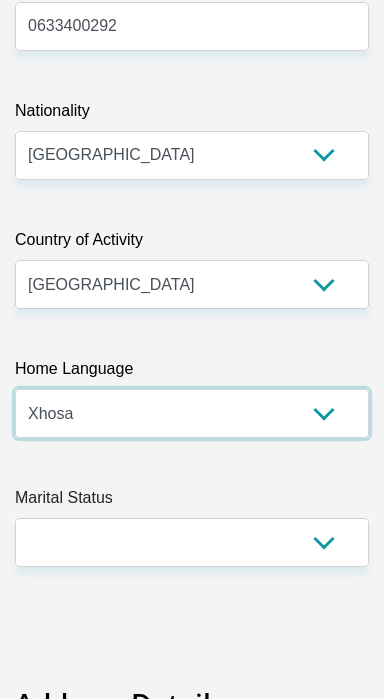 scroll, scrollTop: 1059, scrollLeft: 0, axis: vertical 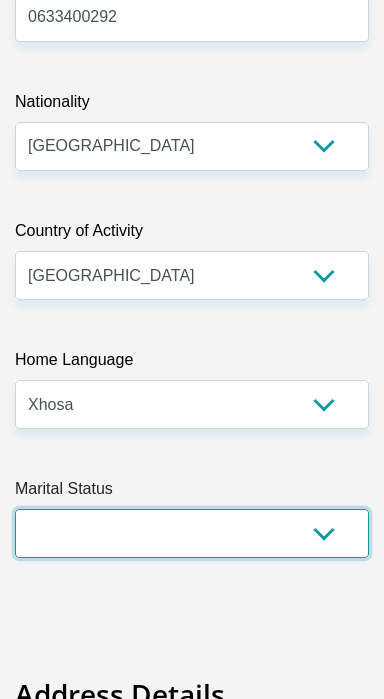 click on "Married ANC
Single
Divorced
Widowed
Married COP or Customary Law" at bounding box center [192, 533] 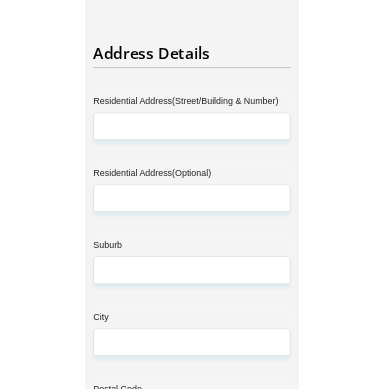 scroll, scrollTop: 1661, scrollLeft: 0, axis: vertical 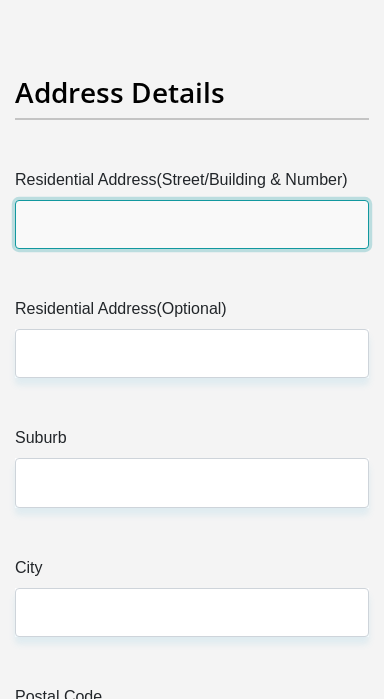 click on "Residential Address(Street/Building & Number)" at bounding box center [192, 224] 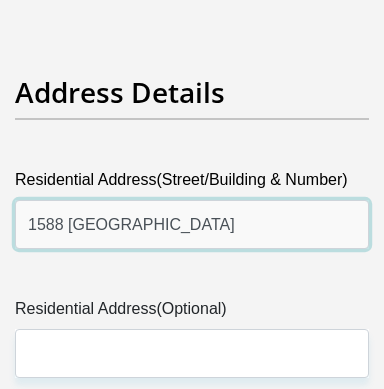 type on "1588 Riverside" 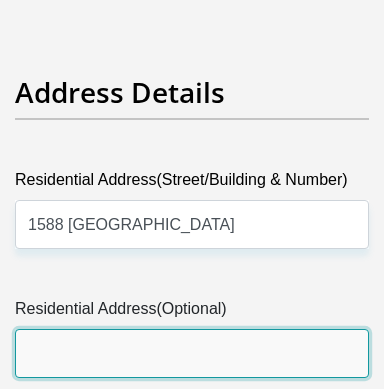 click on "Residential Address(Optional)" at bounding box center [192, 353] 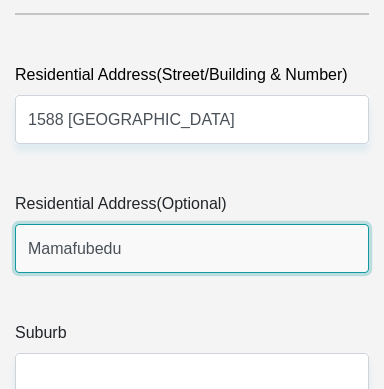 type on "Mamafubedu" 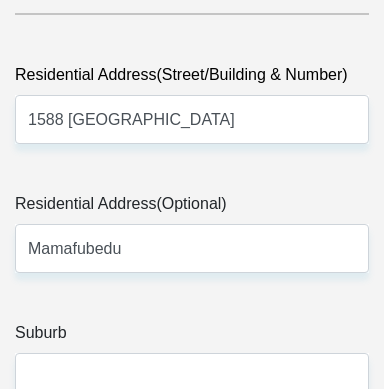 click on "Suburb" at bounding box center (192, 337) 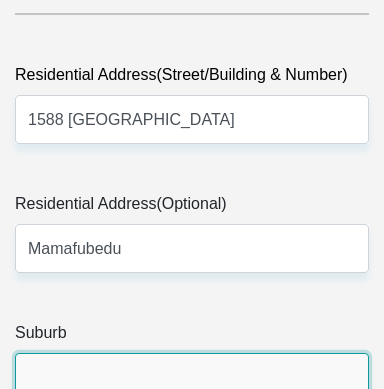click on "Suburb" at bounding box center [192, 377] 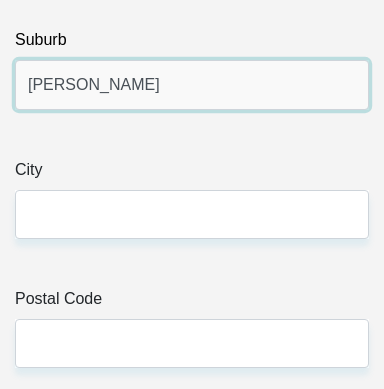 scroll, scrollTop: 2062, scrollLeft: 0, axis: vertical 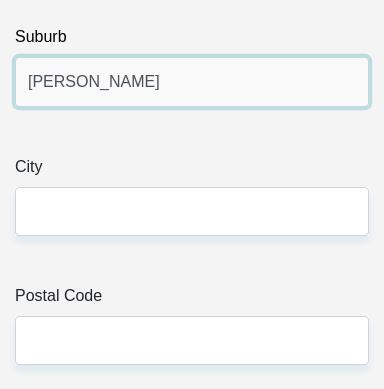 type on "Petrus Steyn" 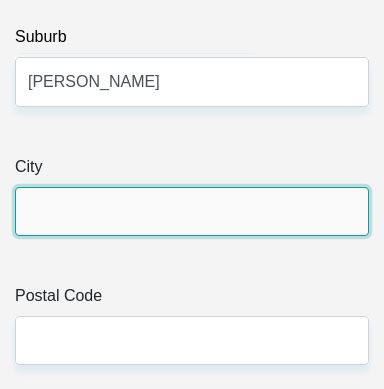 click on "City" at bounding box center (192, 211) 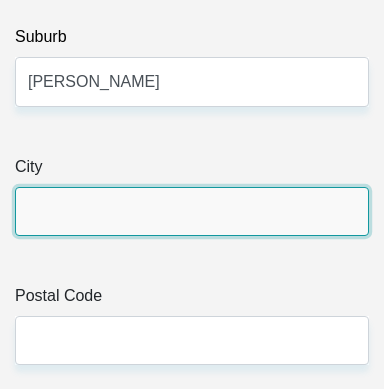 type on "p" 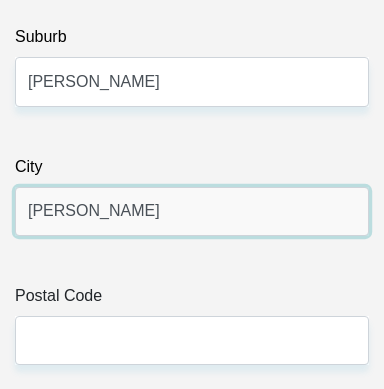 type on "Petrus Steyn" 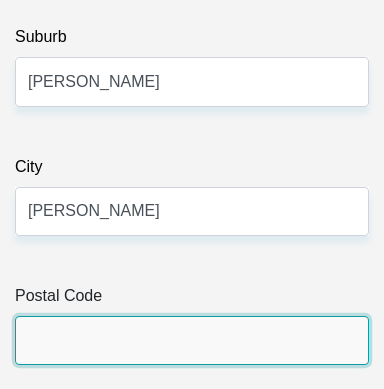 click on "Postal Code" at bounding box center [192, 340] 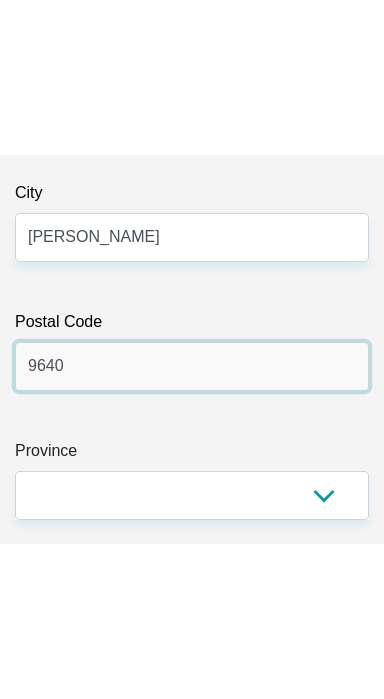 scroll, scrollTop: 2206, scrollLeft: 0, axis: vertical 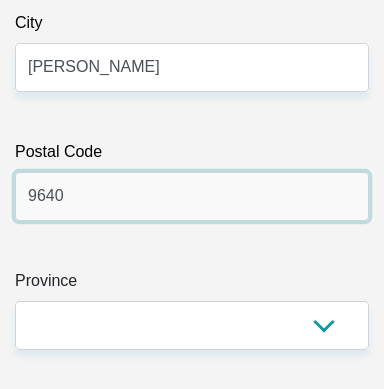 type on "9640" 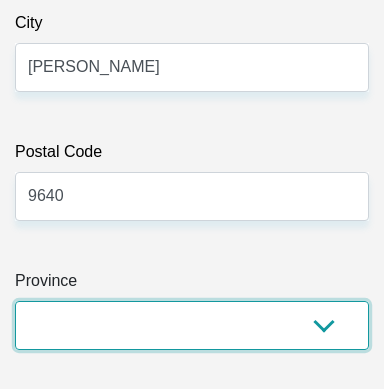 click on "Eastern Cape
Free State
Gauteng
KwaZulu-Natal
Limpopo
Mpumalanga
Northern Cape
North West
Western Cape" at bounding box center [192, 325] 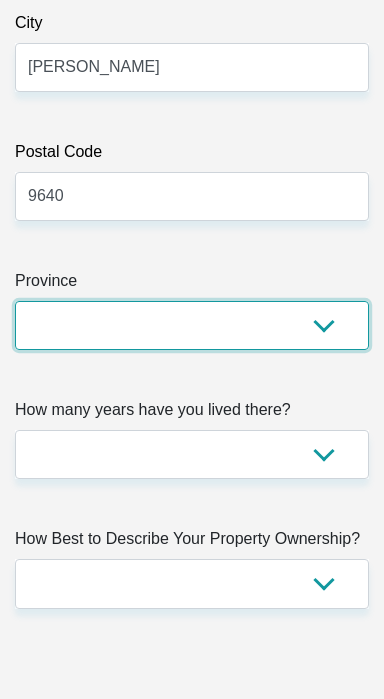 select on "Free State" 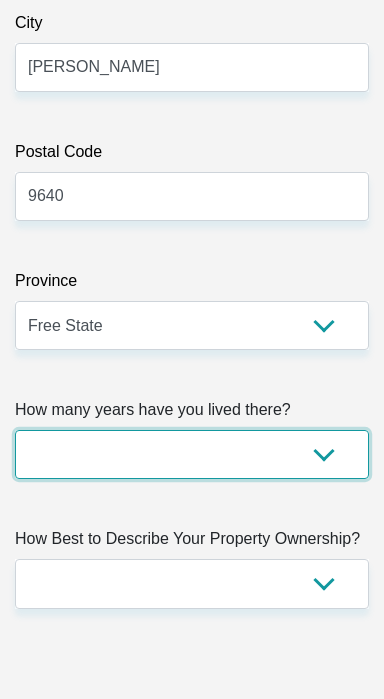 click on "less than 1 year
1-3 years
3-5 years
5+ years" at bounding box center (192, 454) 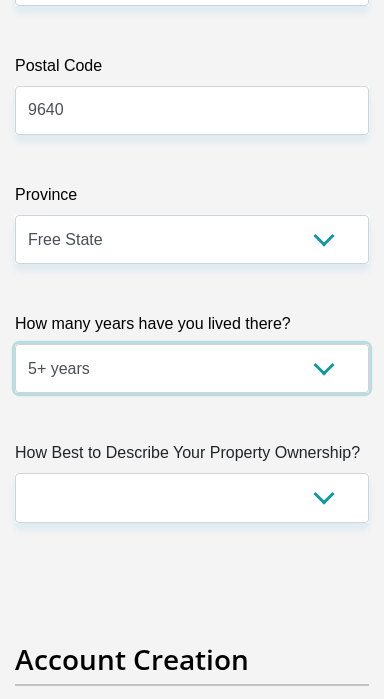scroll, scrollTop: 2296, scrollLeft: 0, axis: vertical 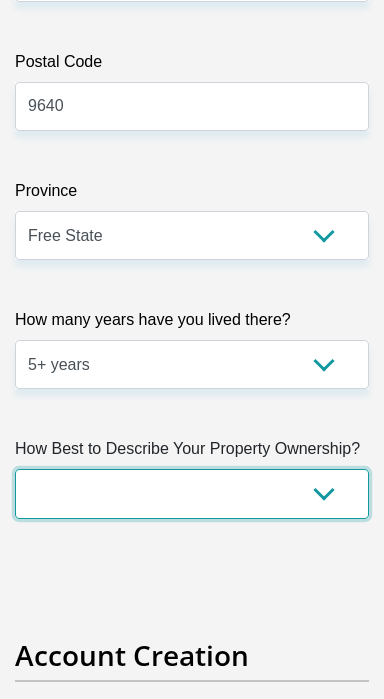 click on "Owned
Rented
Family Owned
Company Dwelling" at bounding box center [192, 493] 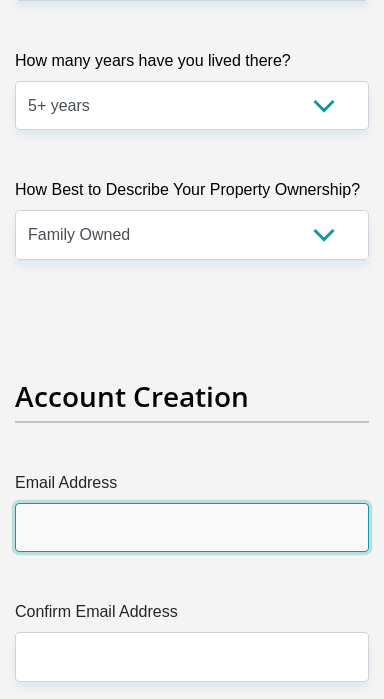 click on "Email Address" at bounding box center [192, 527] 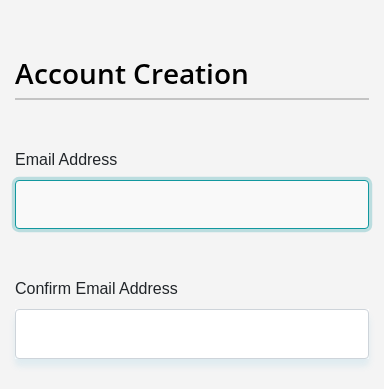 scroll, scrollTop: 2886, scrollLeft: 0, axis: vertical 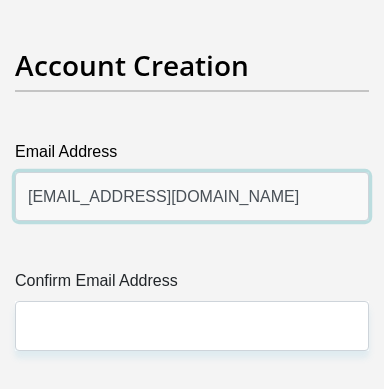 type on "mtshawethokozani@gmail.com" 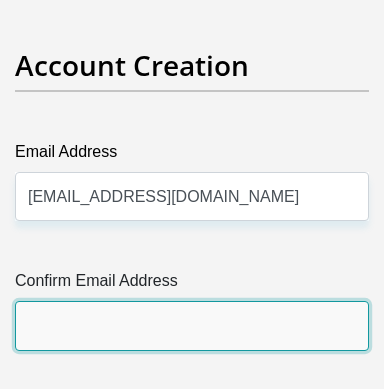 click on "Confirm Email Address" at bounding box center [192, 325] 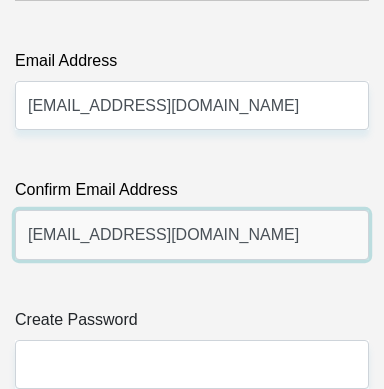 scroll, scrollTop: 2984, scrollLeft: 0, axis: vertical 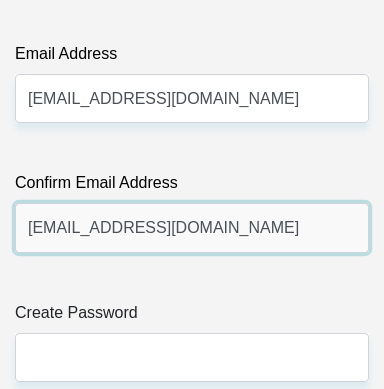 type on "mtshawethokozani@gmail.com" 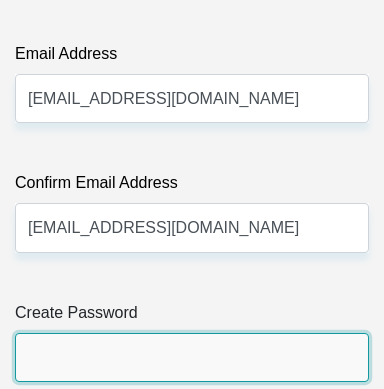 click on "Create Password" at bounding box center (192, 357) 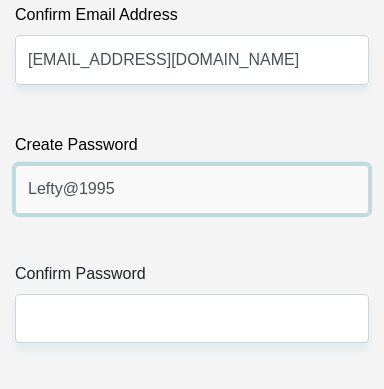 scroll, scrollTop: 3152, scrollLeft: 0, axis: vertical 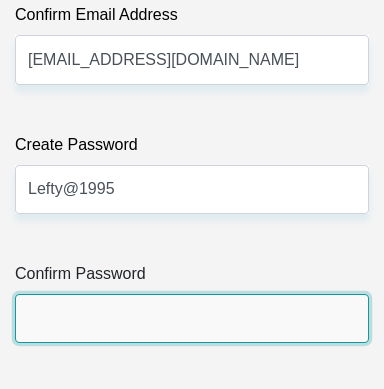 click on "Confirm Password" at bounding box center (192, 318) 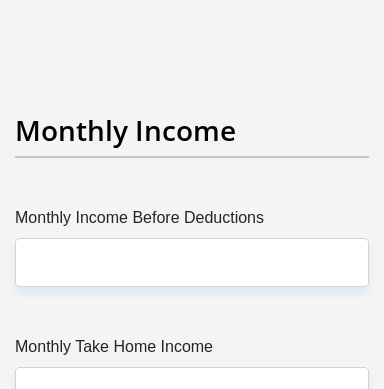 scroll, scrollTop: 3934, scrollLeft: 0, axis: vertical 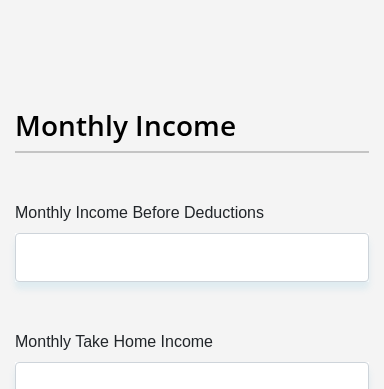 type on "Lefty@1995" 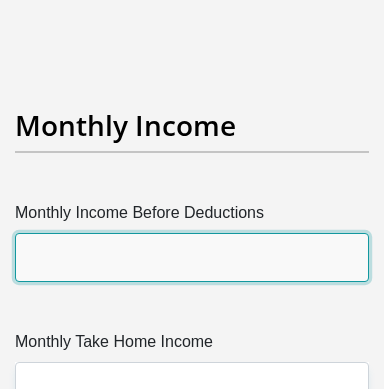 click on "Monthly Income Before Deductions" at bounding box center [192, 257] 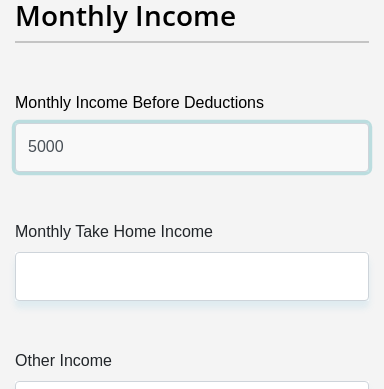 scroll, scrollTop: 4055, scrollLeft: 0, axis: vertical 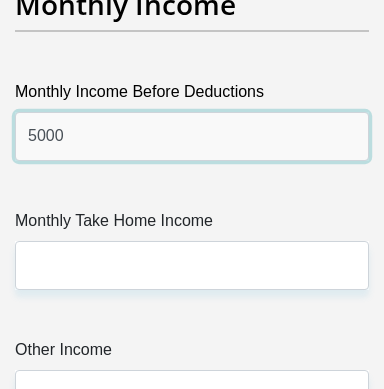 type on "5000" 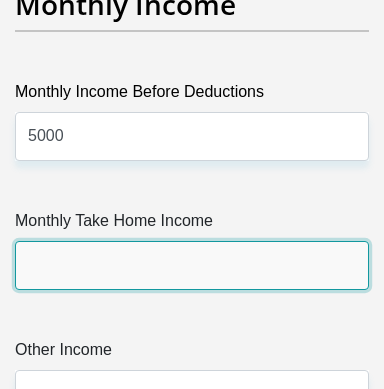 click on "Monthly Take Home Income" at bounding box center [192, 265] 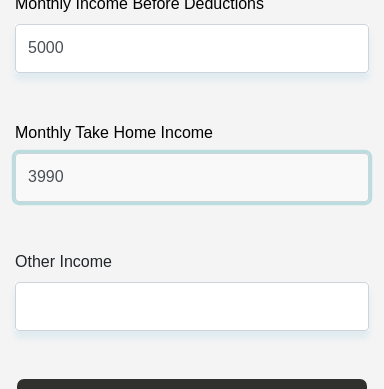 scroll, scrollTop: 4149, scrollLeft: 0, axis: vertical 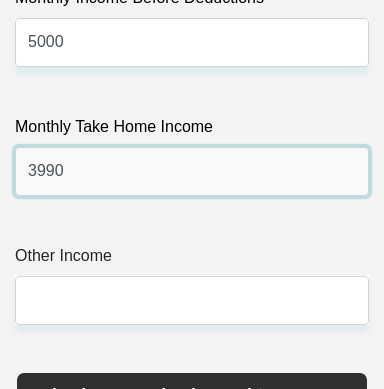 type on "3990" 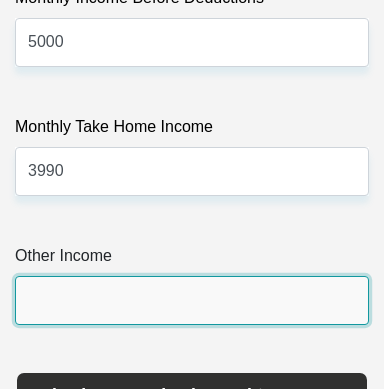 click on "Other Income" at bounding box center [192, 300] 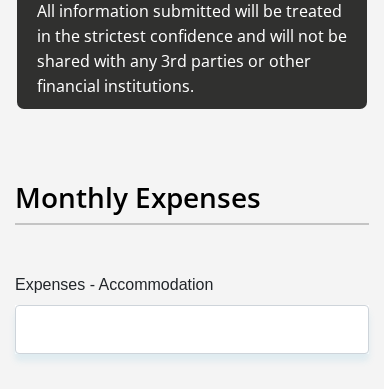 scroll, scrollTop: 4819, scrollLeft: 0, axis: vertical 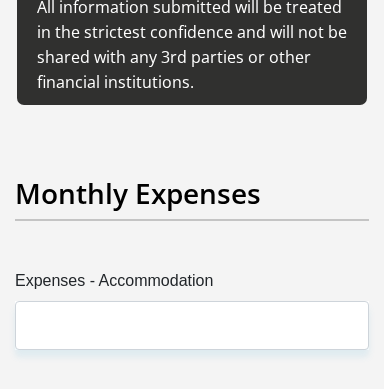 type on "2000" 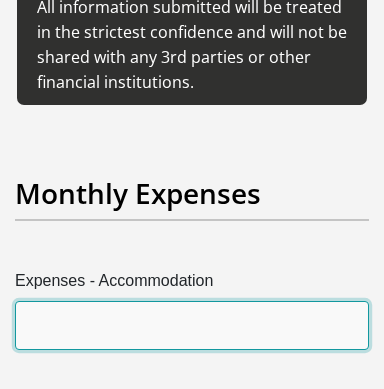 click on "Expenses - Accommodation" at bounding box center (192, 325) 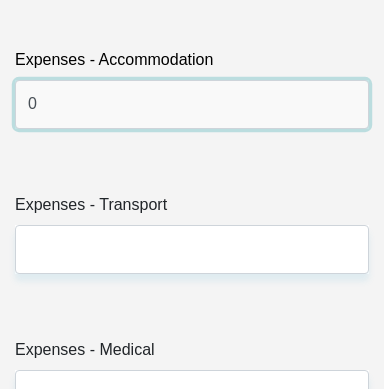 scroll, scrollTop: 5068, scrollLeft: 0, axis: vertical 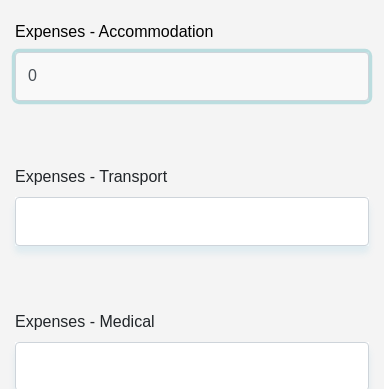 type on "0" 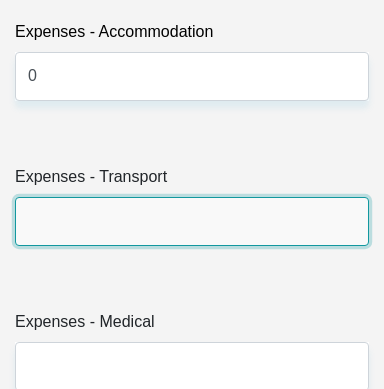 click on "Expenses - Transport" at bounding box center [192, 221] 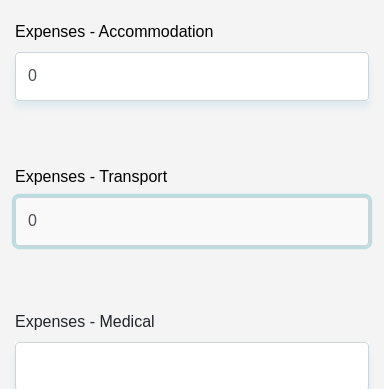 type on "0" 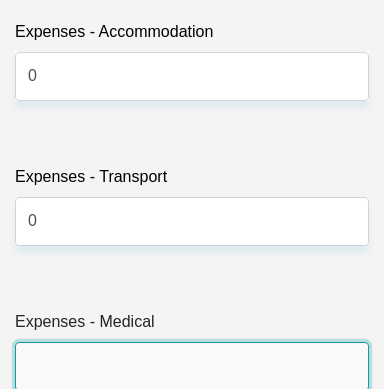 click on "Expenses - Medical" at bounding box center (192, 366) 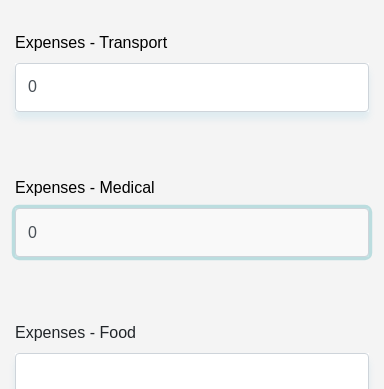 scroll, scrollTop: 5214, scrollLeft: 0, axis: vertical 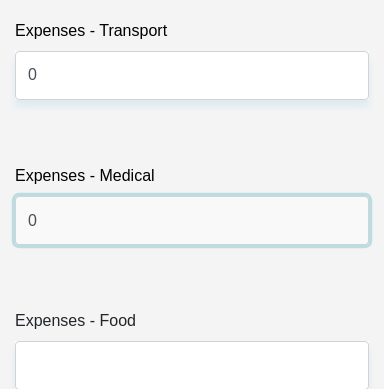 type on "0" 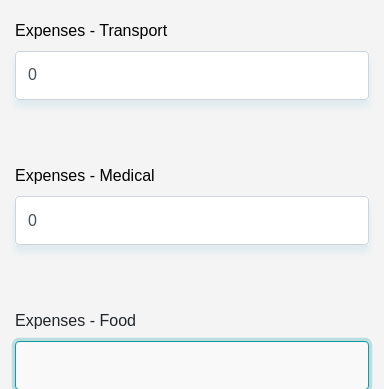 click on "Expenses - Food" at bounding box center [192, 365] 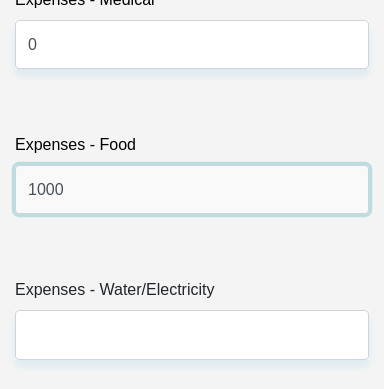 scroll, scrollTop: 5404, scrollLeft: 0, axis: vertical 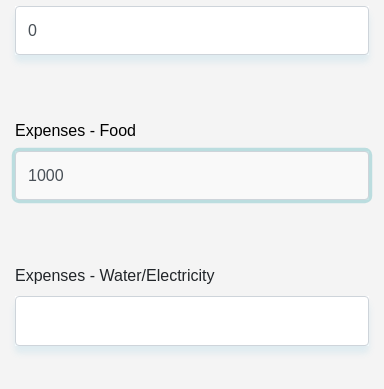type on "1000" 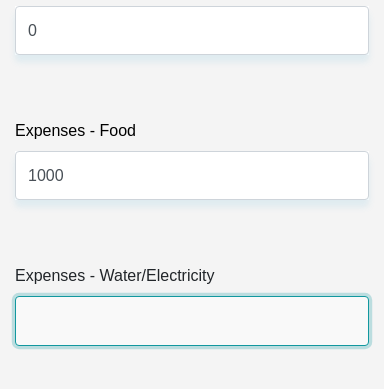 click on "Expenses - Water/Electricity" at bounding box center [192, 320] 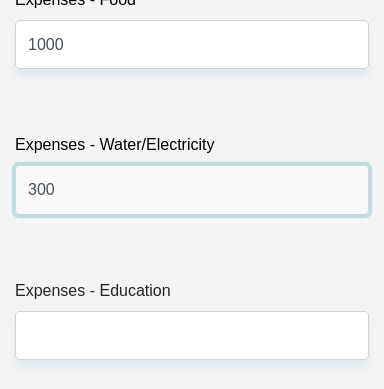 scroll, scrollTop: 5547, scrollLeft: 0, axis: vertical 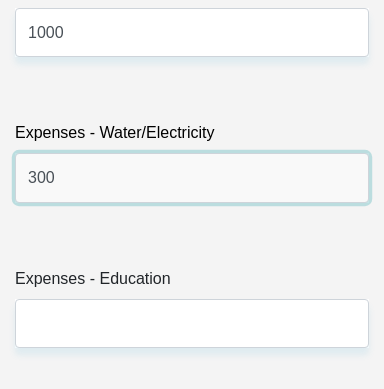 type on "300" 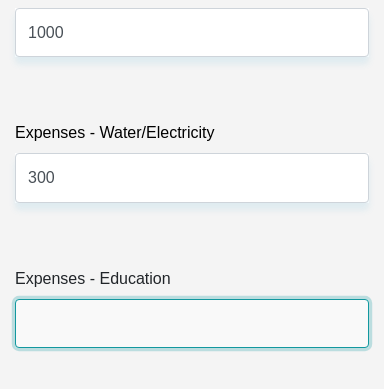 click on "Expenses - Education" at bounding box center [192, 323] 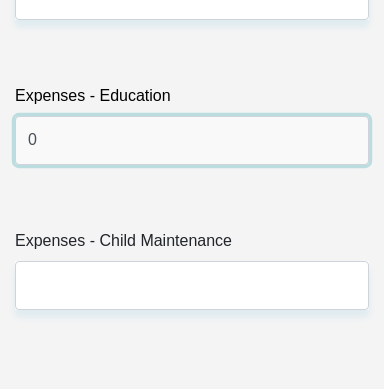scroll, scrollTop: 5732, scrollLeft: 0, axis: vertical 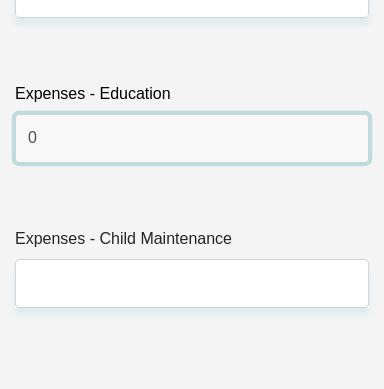 type on "0" 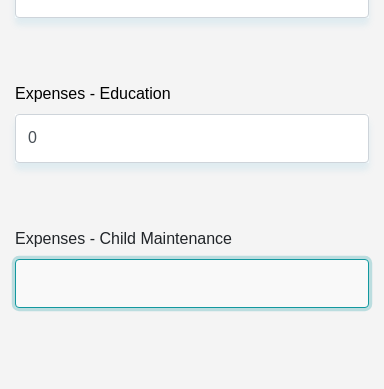 click on "Expenses - Child Maintenance" at bounding box center (192, 283) 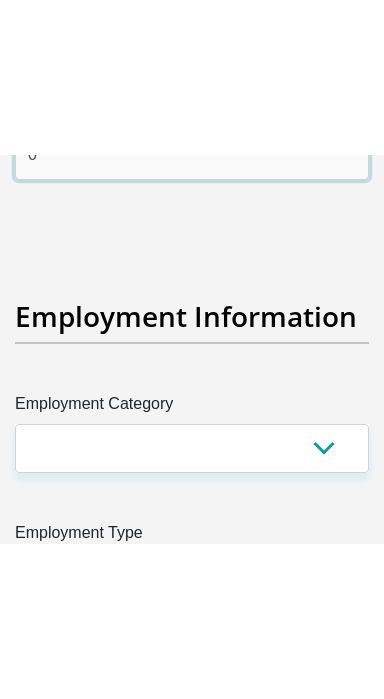 scroll, scrollTop: 6017, scrollLeft: 0, axis: vertical 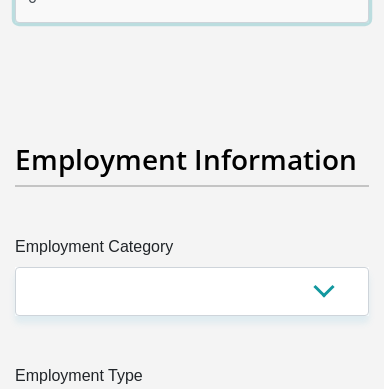 type on "0" 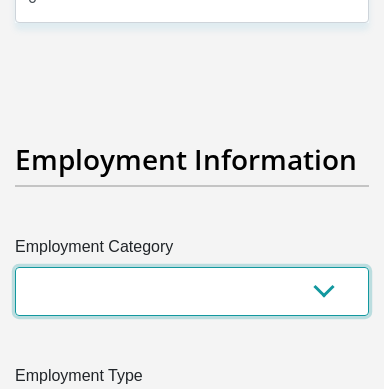 click on "AGRICULTURE
ALCOHOL & TOBACCO
CONSTRUCTION MATERIALS
METALLURGY
EQUIPMENT FOR RENEWABLE ENERGY
SPECIALIZED CONTRACTORS
CAR
GAMING (INCL. INTERNET
OTHER WHOLESALE
UNLICENSED PHARMACEUTICALS
CURRENCY EXCHANGE HOUSES
OTHER FINANCIAL INSTITUTIONS & INSURANCE
REAL ESTATE AGENTS
OIL & GAS
OTHER MATERIALS (E.G. IRON ORE)
PRECIOUS STONES & PRECIOUS METALS
POLITICAL ORGANIZATIONS
RELIGIOUS ORGANIZATIONS(NOT SECTS)
ACTI. HAVING BUSINESS DEAL WITH PUBLIC ADMINISTRATION
LAUNDROMATS" at bounding box center (192, 291) 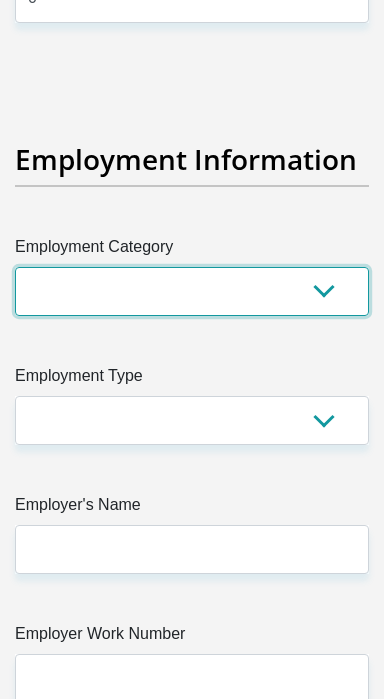 select on "71" 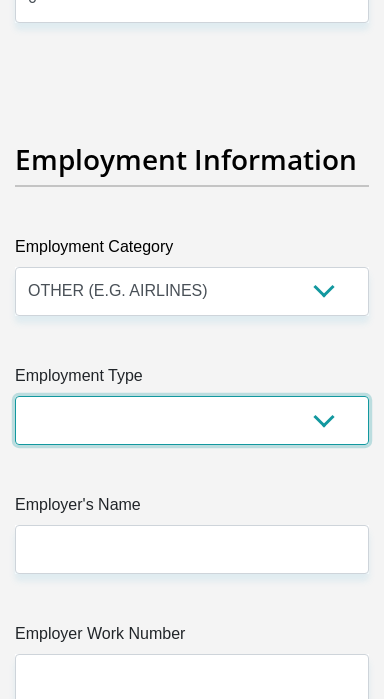 click on "College/Lecturer
Craft Seller
Creative
Driver
Executive
Farmer
Forces - Non Commissioned
Forces - Officer
Hawker
Housewife
Labourer
Licenced Professional
Manager
Miner
Non Licenced Professional
Office Staff/Clerk
Outside Worker
Pensioner
Permanent Teacher
Production/Manufacturing
Sales
Self-Employed
Semi-Professional Worker
Service Industry  Social Worker  Student" at bounding box center (192, 420) 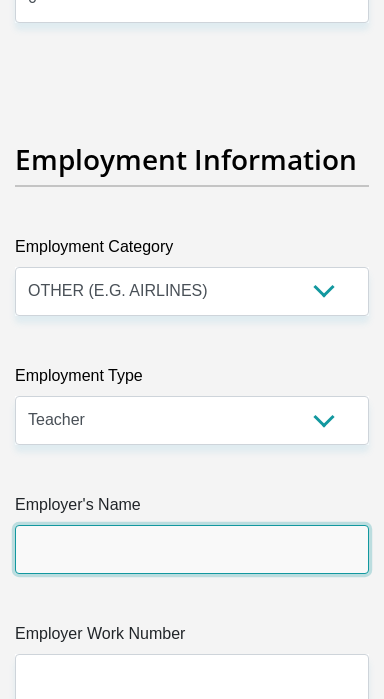 click on "Employer's Name" at bounding box center [192, 549] 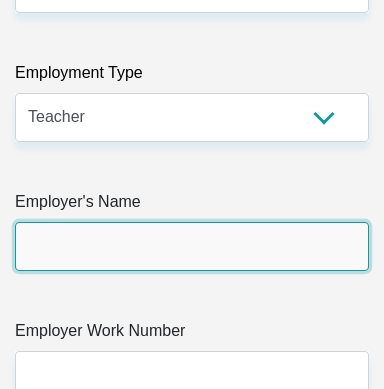 scroll, scrollTop: 6335, scrollLeft: 0, axis: vertical 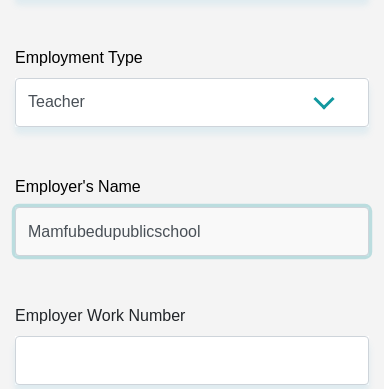 type on "Mamfubedupublicschool" 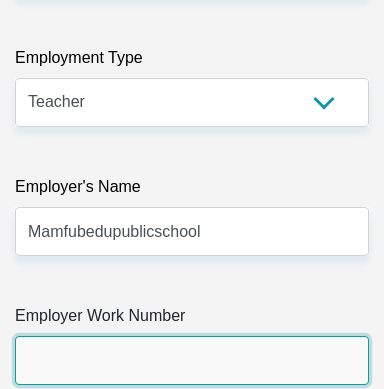 click on "Employer Work Number" at bounding box center (192, 360) 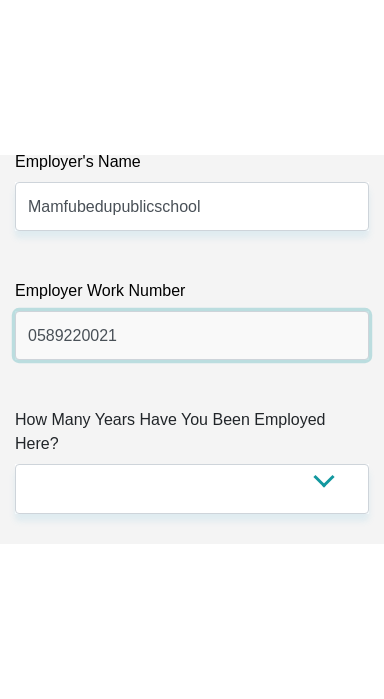 scroll, scrollTop: 6518, scrollLeft: 0, axis: vertical 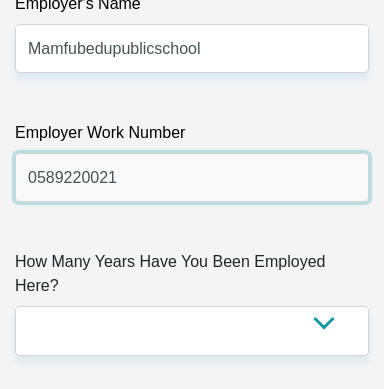 type on "0589220021" 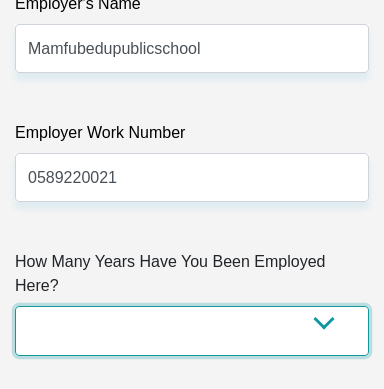 click on "less than 1 year
1-3 years
3-5 years
5+ years" at bounding box center (192, 330) 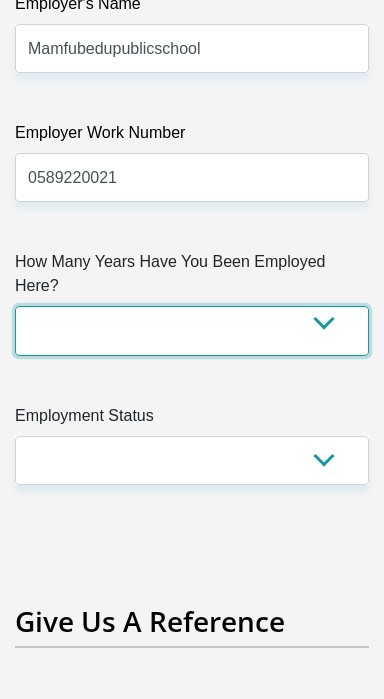 select on "24" 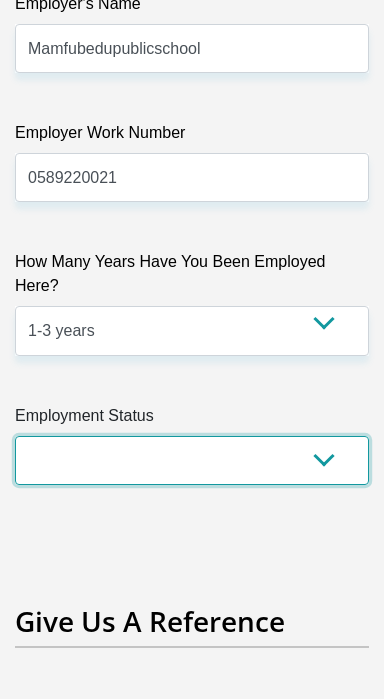 click on "Permanent/Full-time
Part-time/Casual
Contract Worker
Self-Employed
Housewife
Retired
Student
Medically Boarded
Disability
Unemployed" at bounding box center (192, 460) 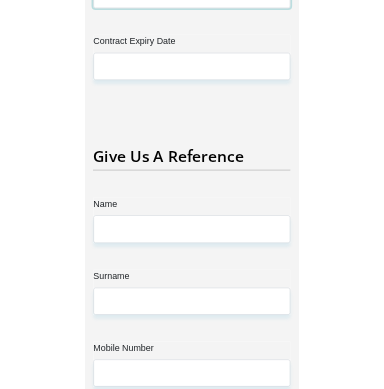 scroll, scrollTop: 6989, scrollLeft: 0, axis: vertical 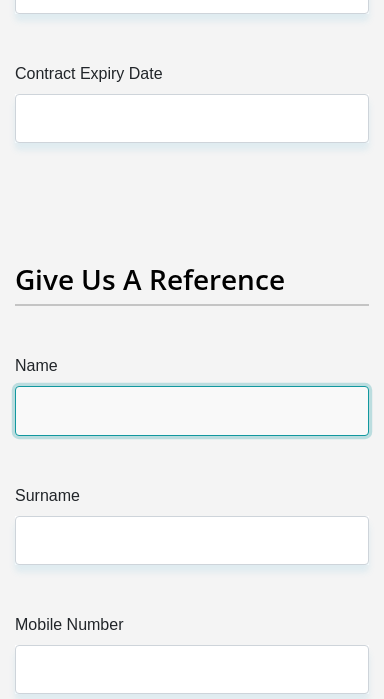 click on "Name" at bounding box center (192, 410) 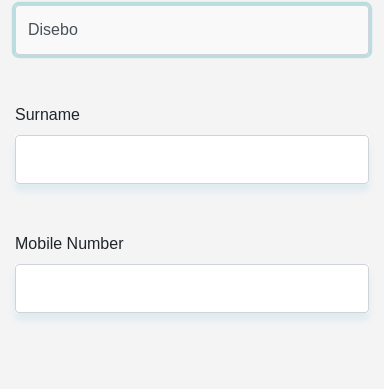 scroll, scrollTop: 7358, scrollLeft: 0, axis: vertical 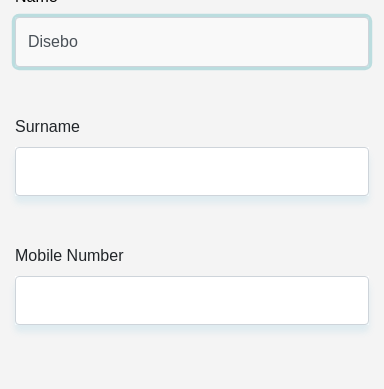 type on "Disebo" 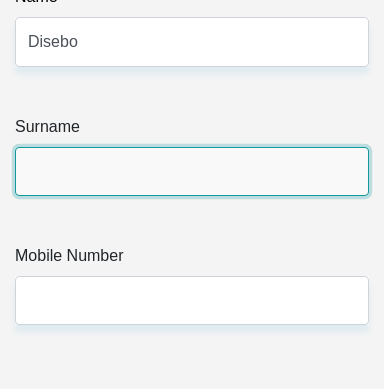 click on "Surname" at bounding box center [192, 171] 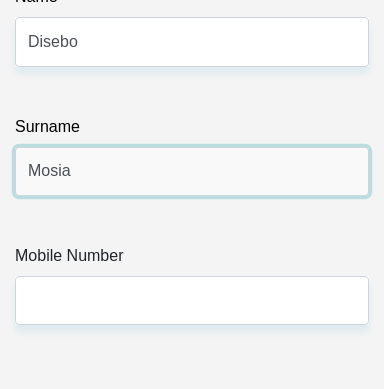 type on "Mosia" 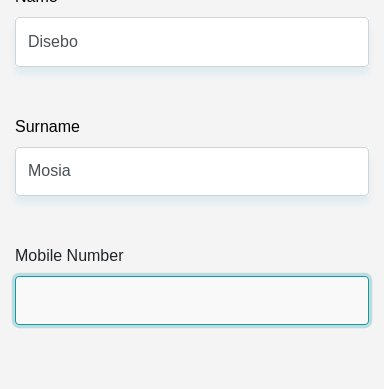click on "Mobile Number" at bounding box center [192, 300] 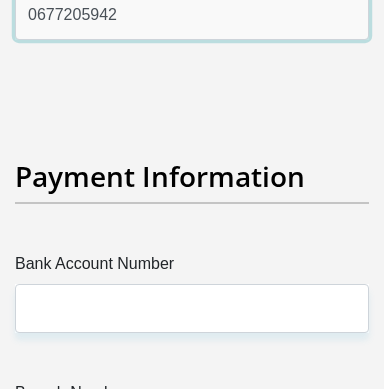 scroll, scrollTop: 7645, scrollLeft: 0, axis: vertical 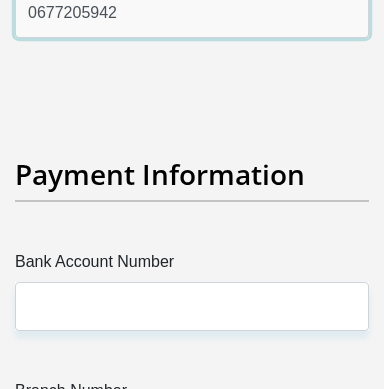 type on "0677205942" 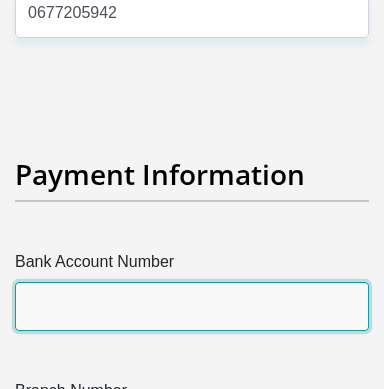 click on "Bank Account Number" at bounding box center (192, 306) 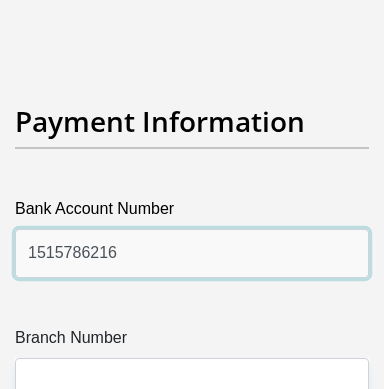 scroll, scrollTop: 7701, scrollLeft: 0, axis: vertical 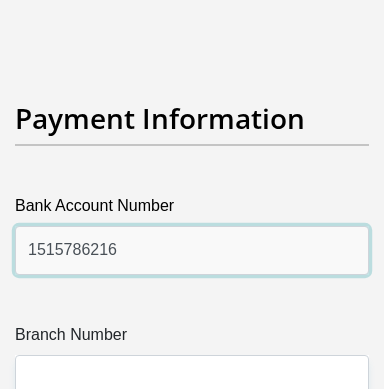 type on "1515786216" 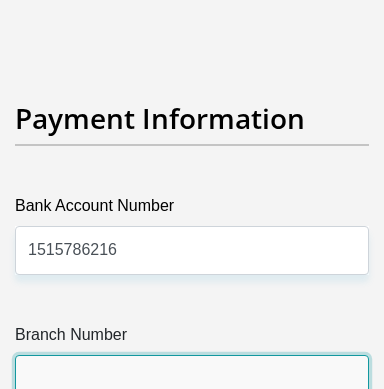 click on "Branch Number" at bounding box center [192, 379] 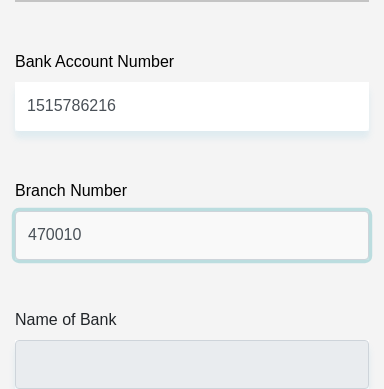 scroll, scrollTop: 7846, scrollLeft: 0, axis: vertical 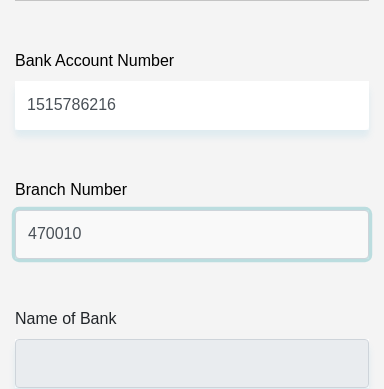 type on "470010" 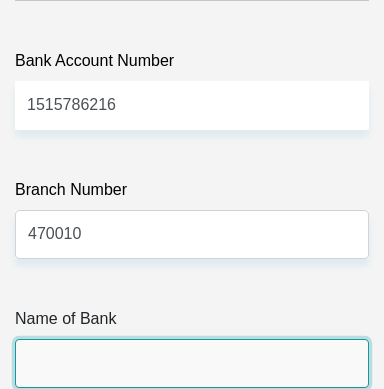 click on "Name of Bank" at bounding box center [192, 363] 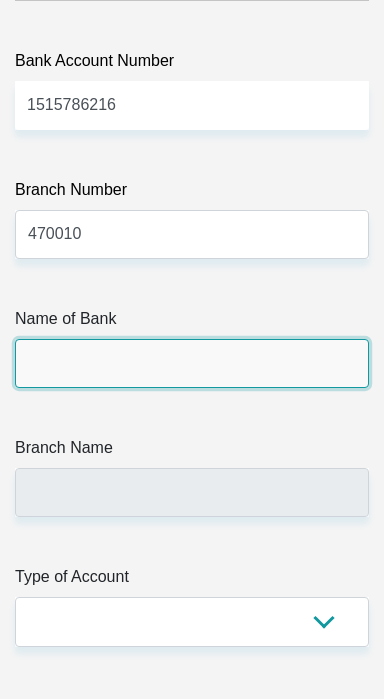 type on "CAPITEC BANK LIMITED" 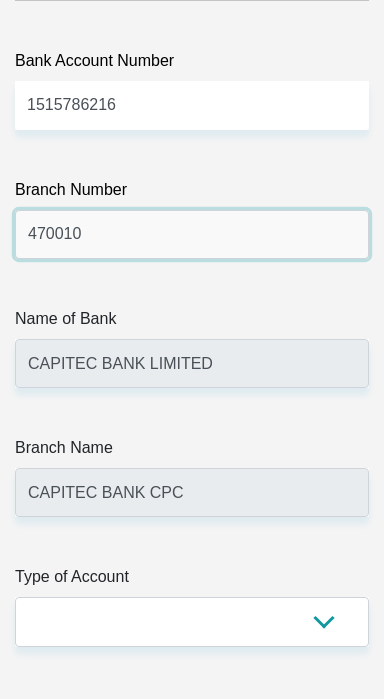 click on "470010" at bounding box center (192, 234) 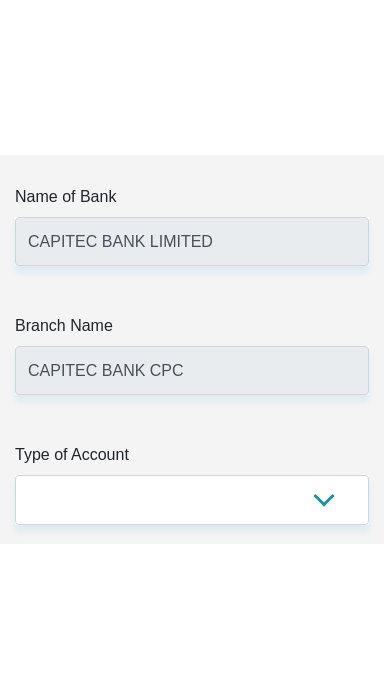 scroll, scrollTop: 8126, scrollLeft: 0, axis: vertical 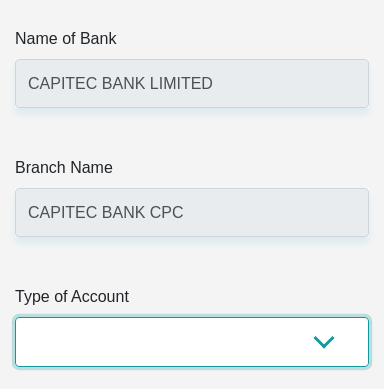 click on "Cheque
Savings" at bounding box center [192, 341] 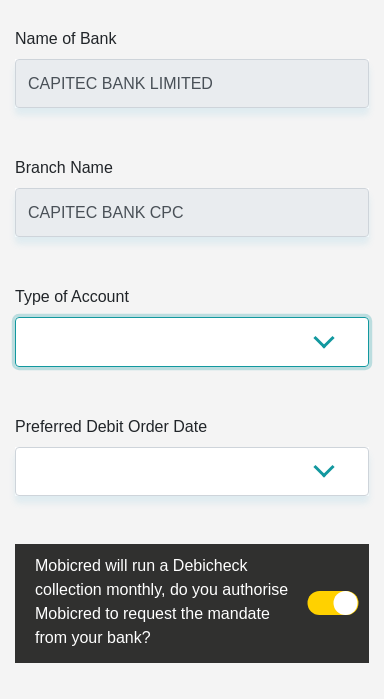 select on "SAV" 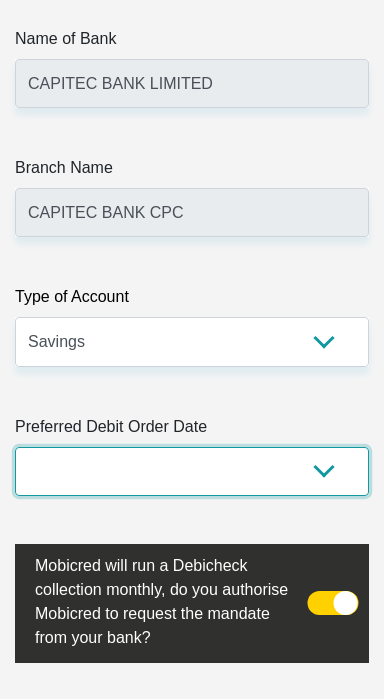 click on "1st
2nd
3rd
4th
5th
7th
18th
19th
20th
21st
22nd
23rd
24th
25th
26th
27th
28th
29th
30th" at bounding box center [192, 471] 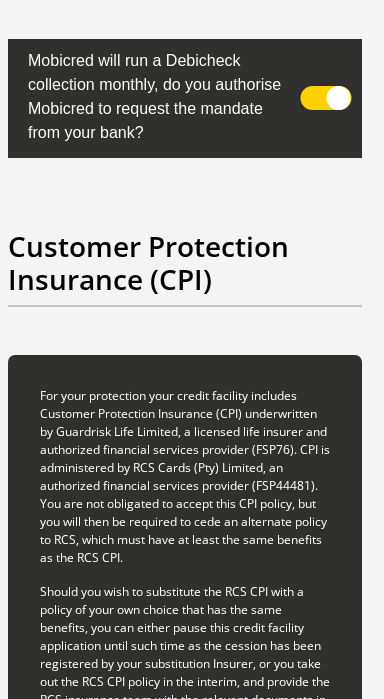 scroll, scrollTop: 8631, scrollLeft: 7, axis: both 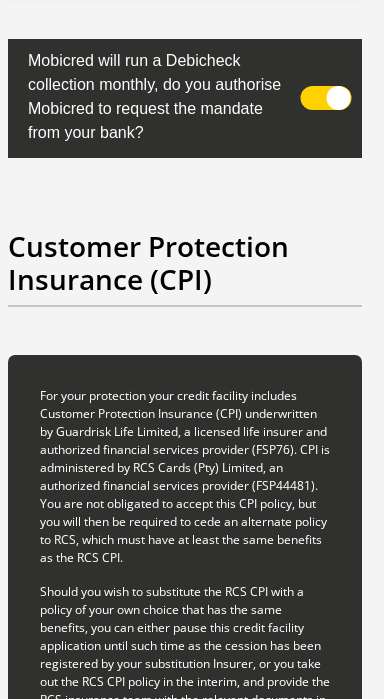 click on "Customer Protection Insurance (CPI)" at bounding box center (185, 263) 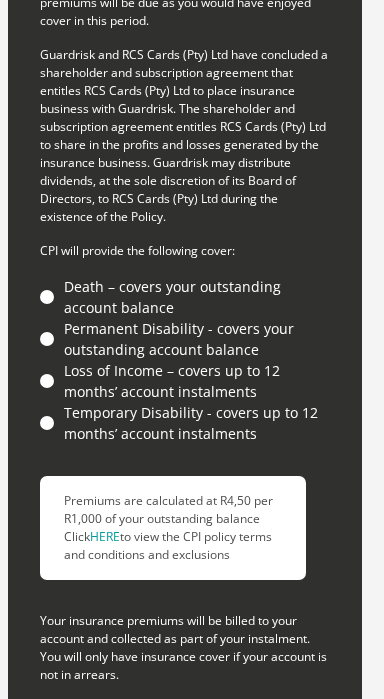 scroll, scrollTop: 9428, scrollLeft: 7, axis: both 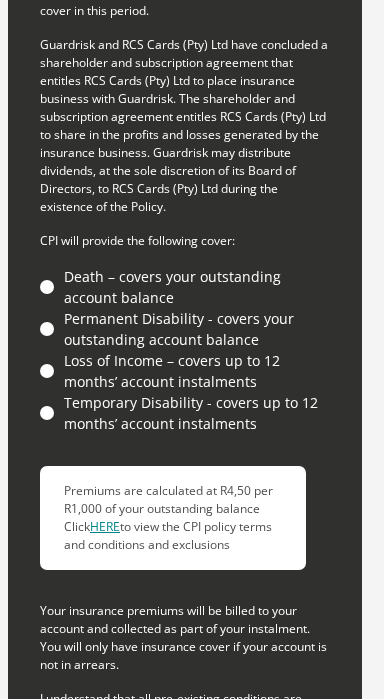 click on "HERE" at bounding box center [105, 526] 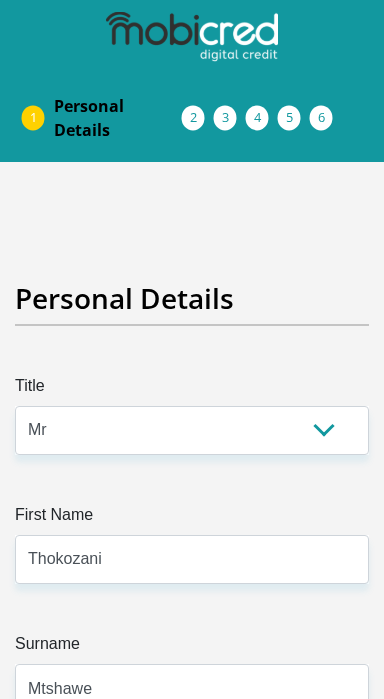 select on "Mr" 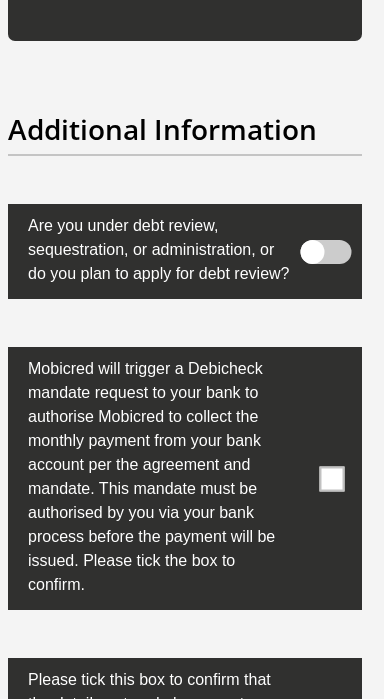 scroll, scrollTop: 10195, scrollLeft: 7, axis: both 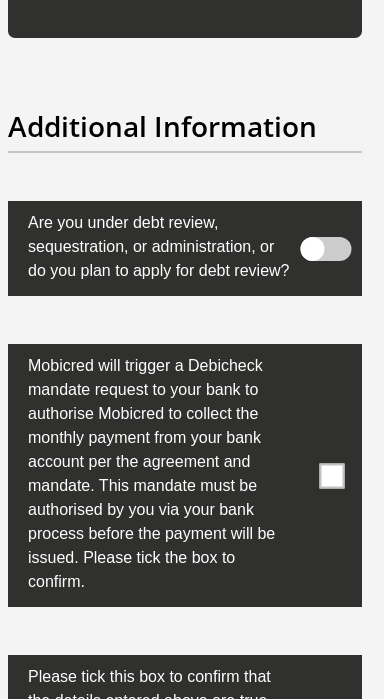 click at bounding box center [332, 475] 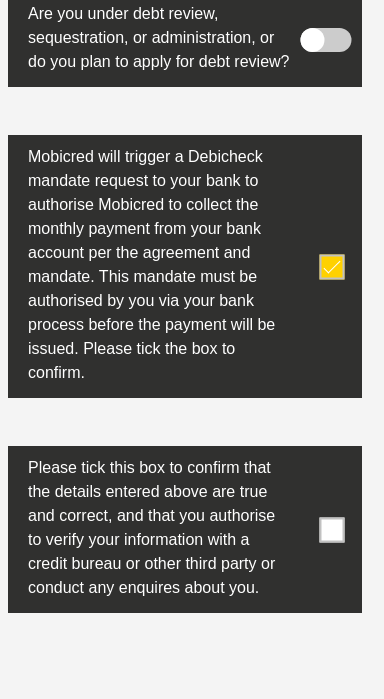 scroll, scrollTop: 10405, scrollLeft: 7, axis: both 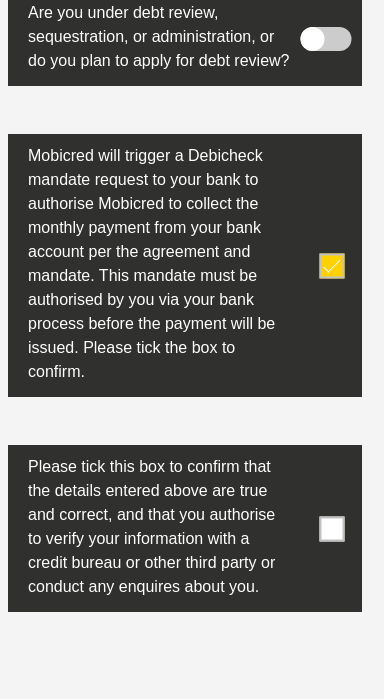 click at bounding box center [332, 528] 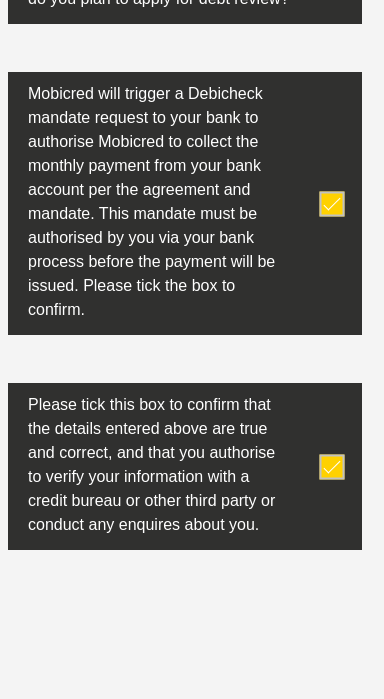 scroll, scrollTop: 10491, scrollLeft: 7, axis: both 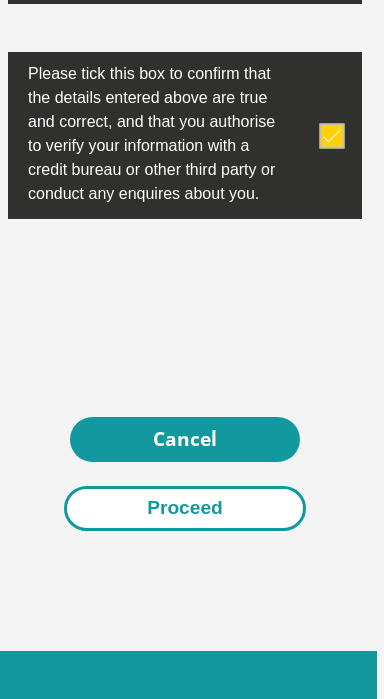 click on "Proceed" at bounding box center (185, 508) 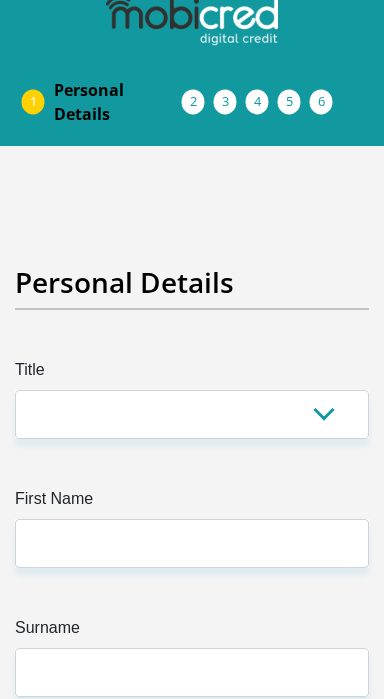 scroll, scrollTop: 0, scrollLeft: 0, axis: both 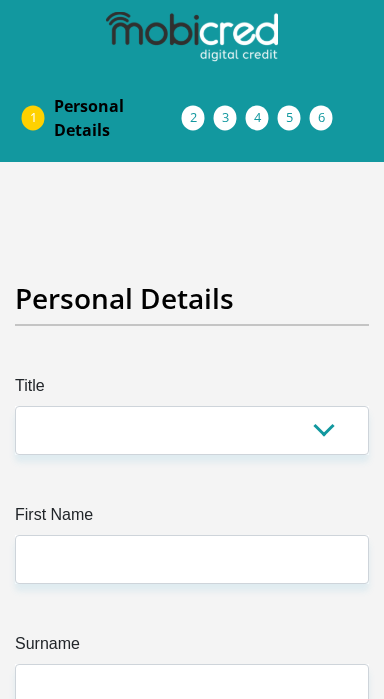 click on "Acceptance  of Services" at bounding box center (214, 118) 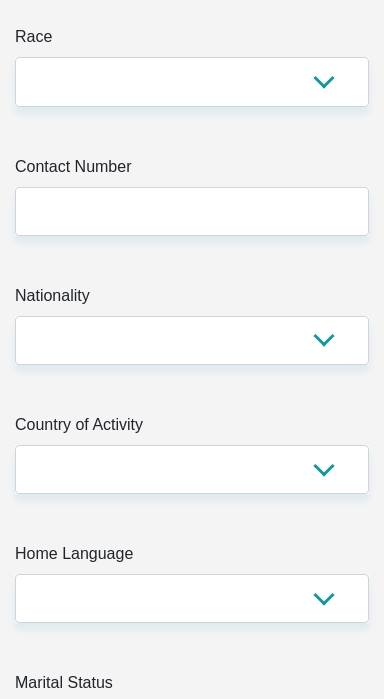 scroll, scrollTop: 0, scrollLeft: 0, axis: both 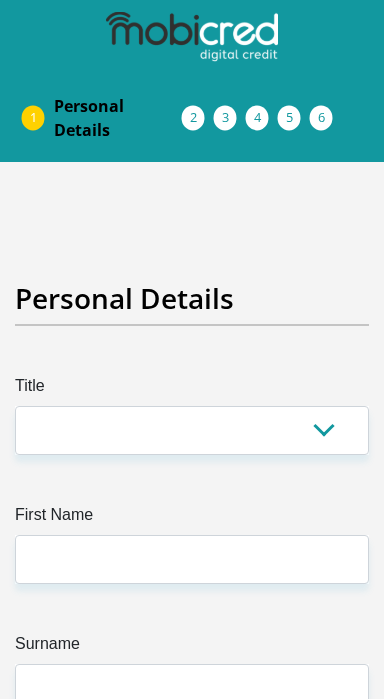 click on "Personal  Details" at bounding box center (118, 118) 